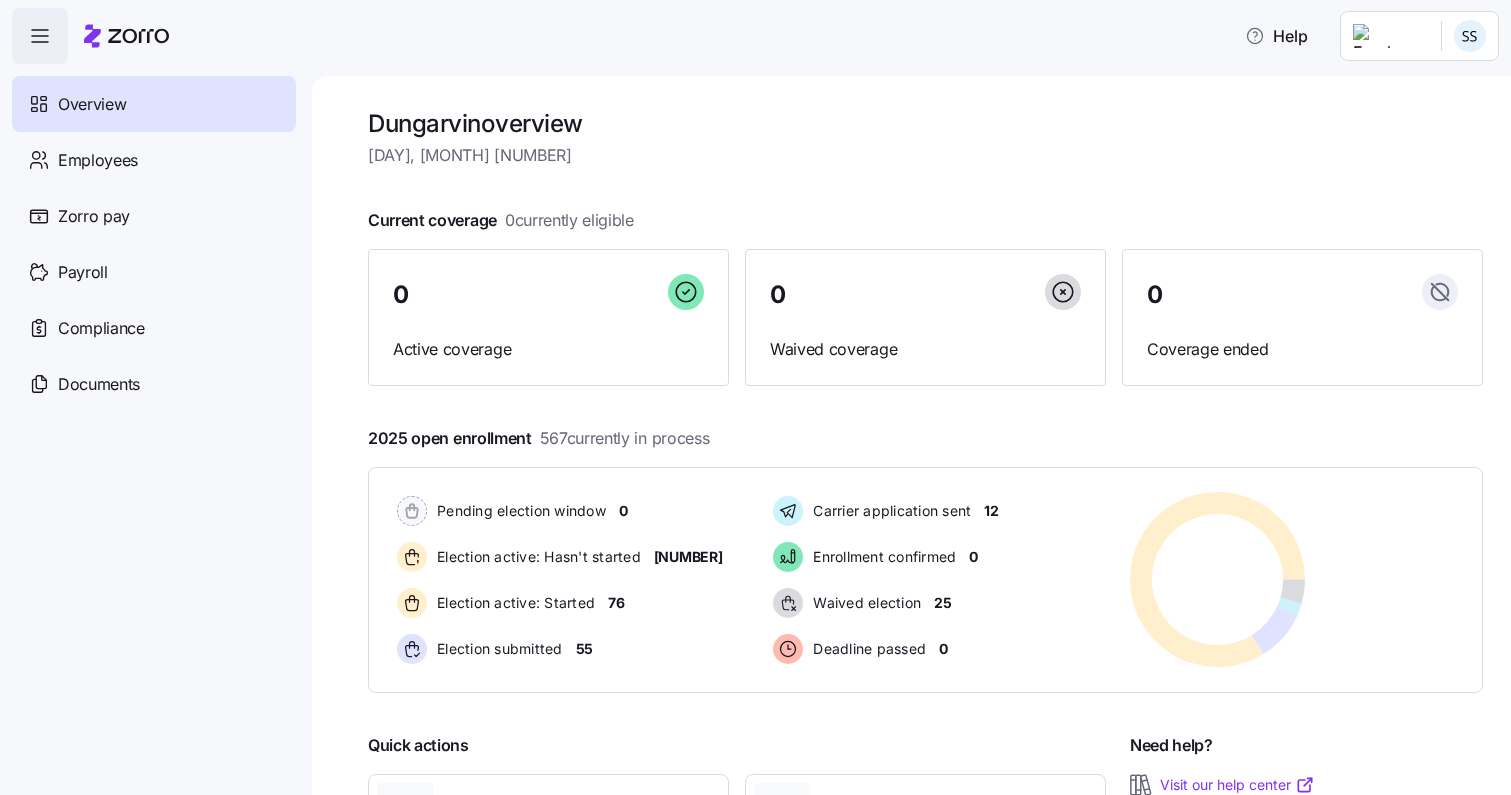 scroll, scrollTop: 0, scrollLeft: 0, axis: both 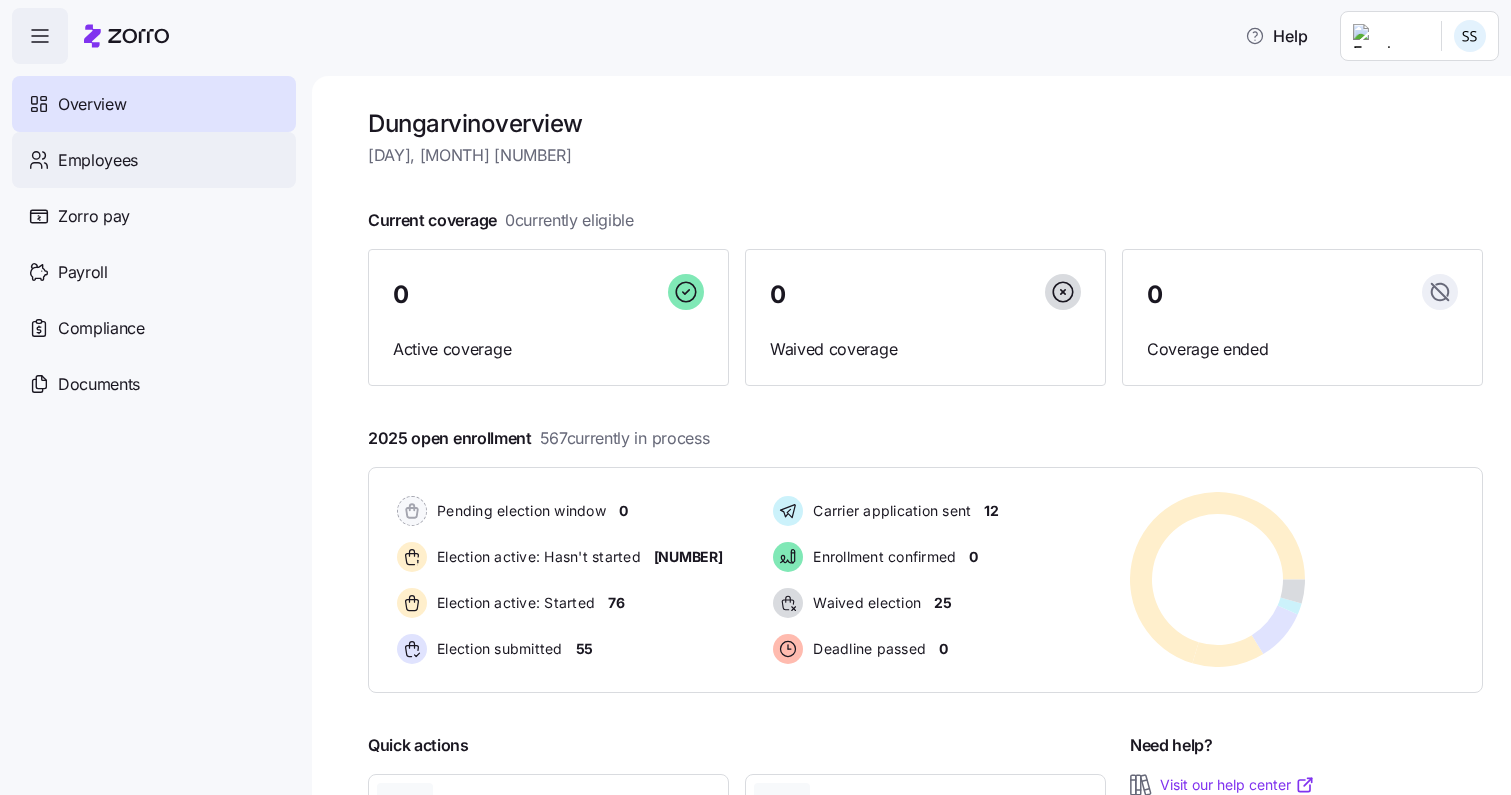 click on "Employees" at bounding box center [154, 160] 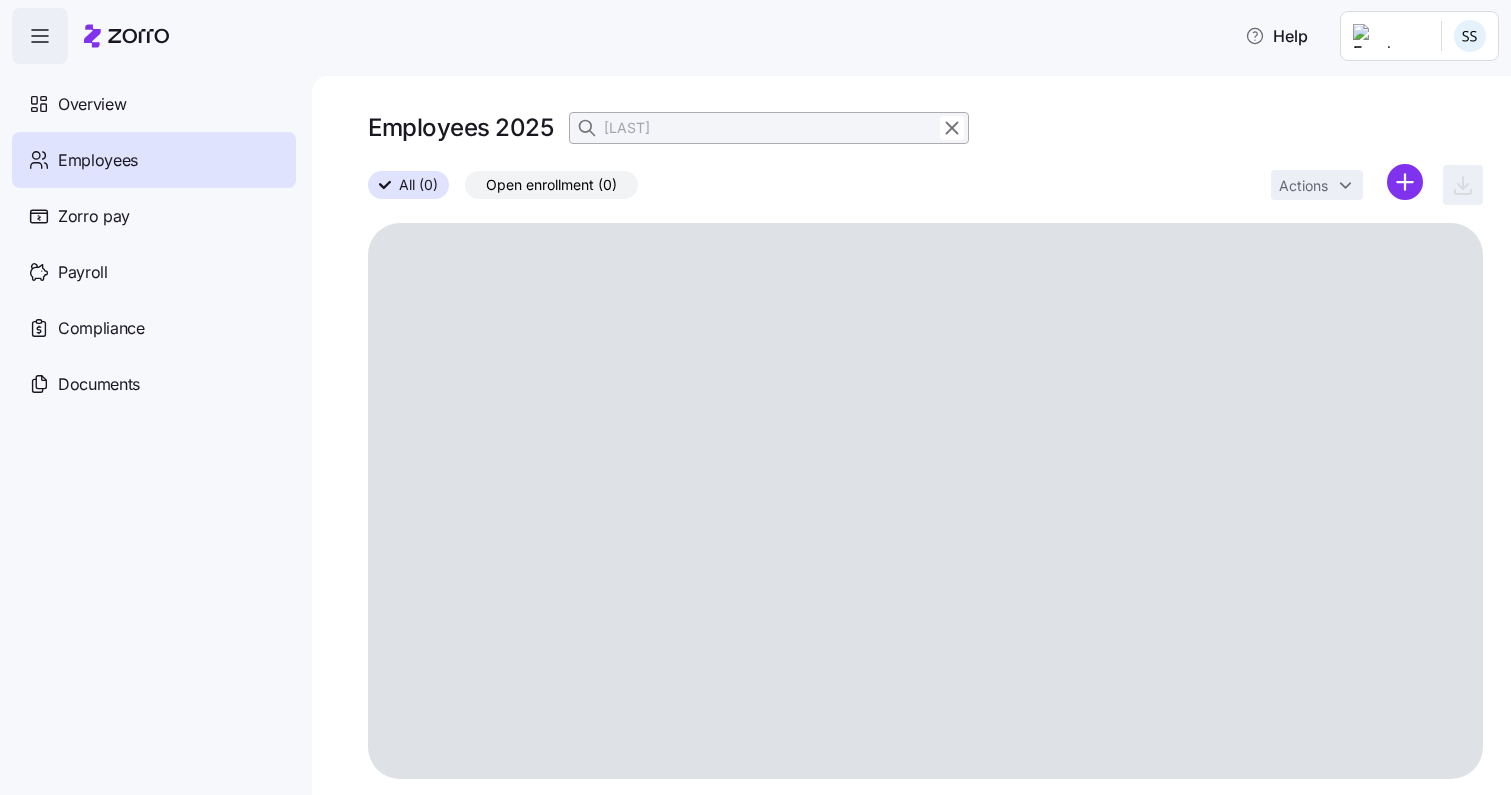 click on "Employees" at bounding box center (154, 160) 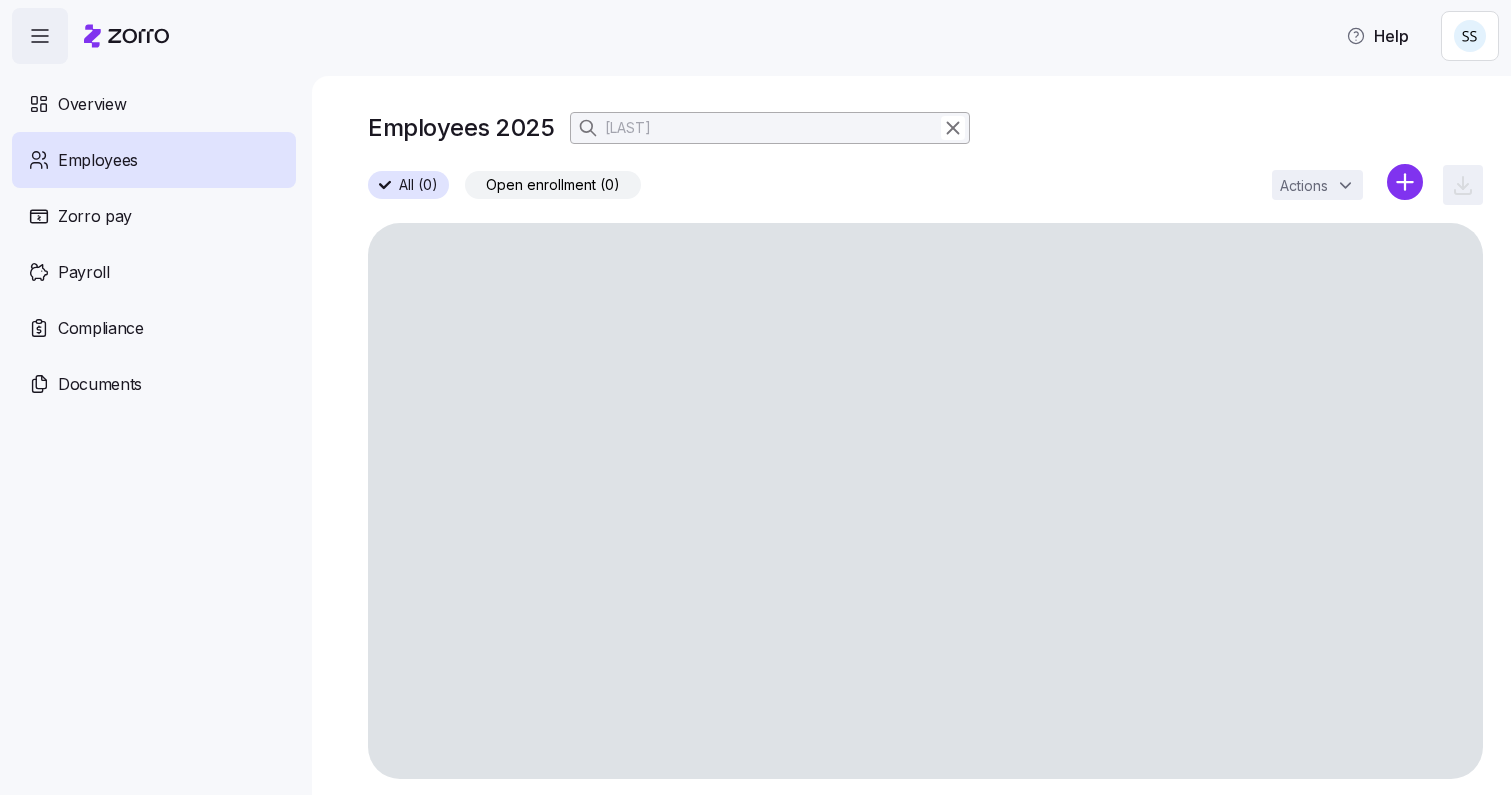 scroll, scrollTop: 0, scrollLeft: 0, axis: both 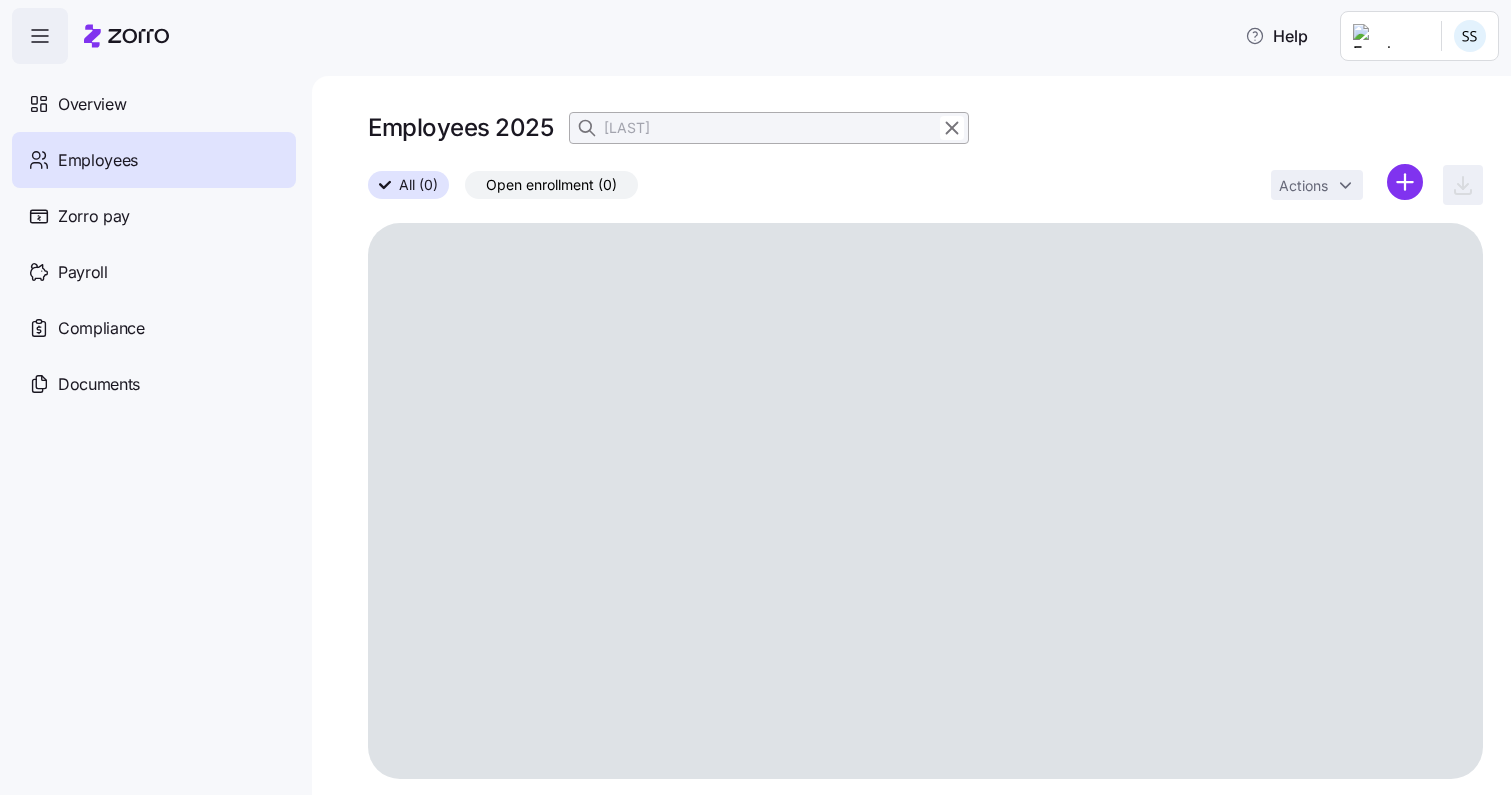 click 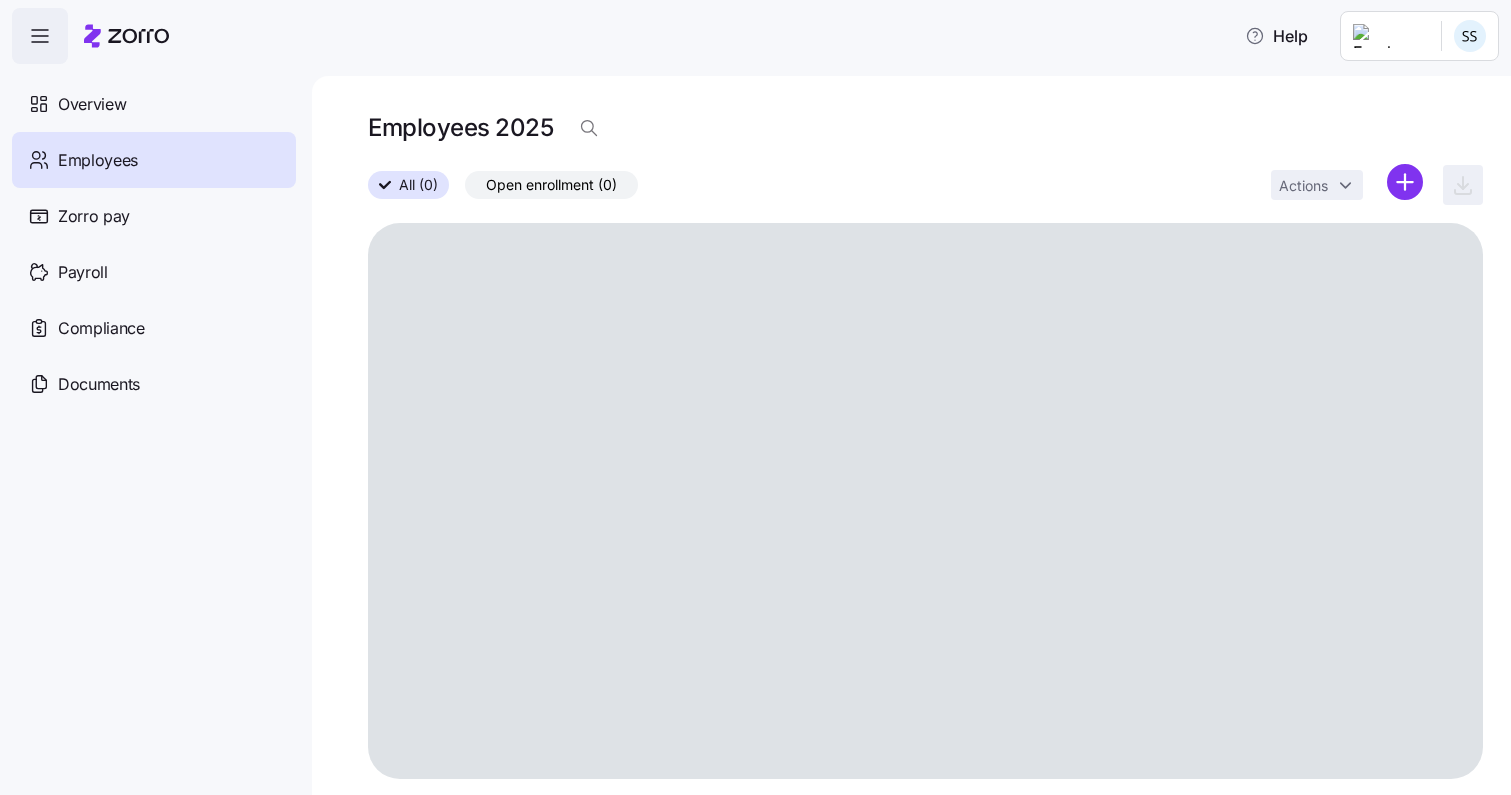 click on "Employees 2025" at bounding box center (925, 136) 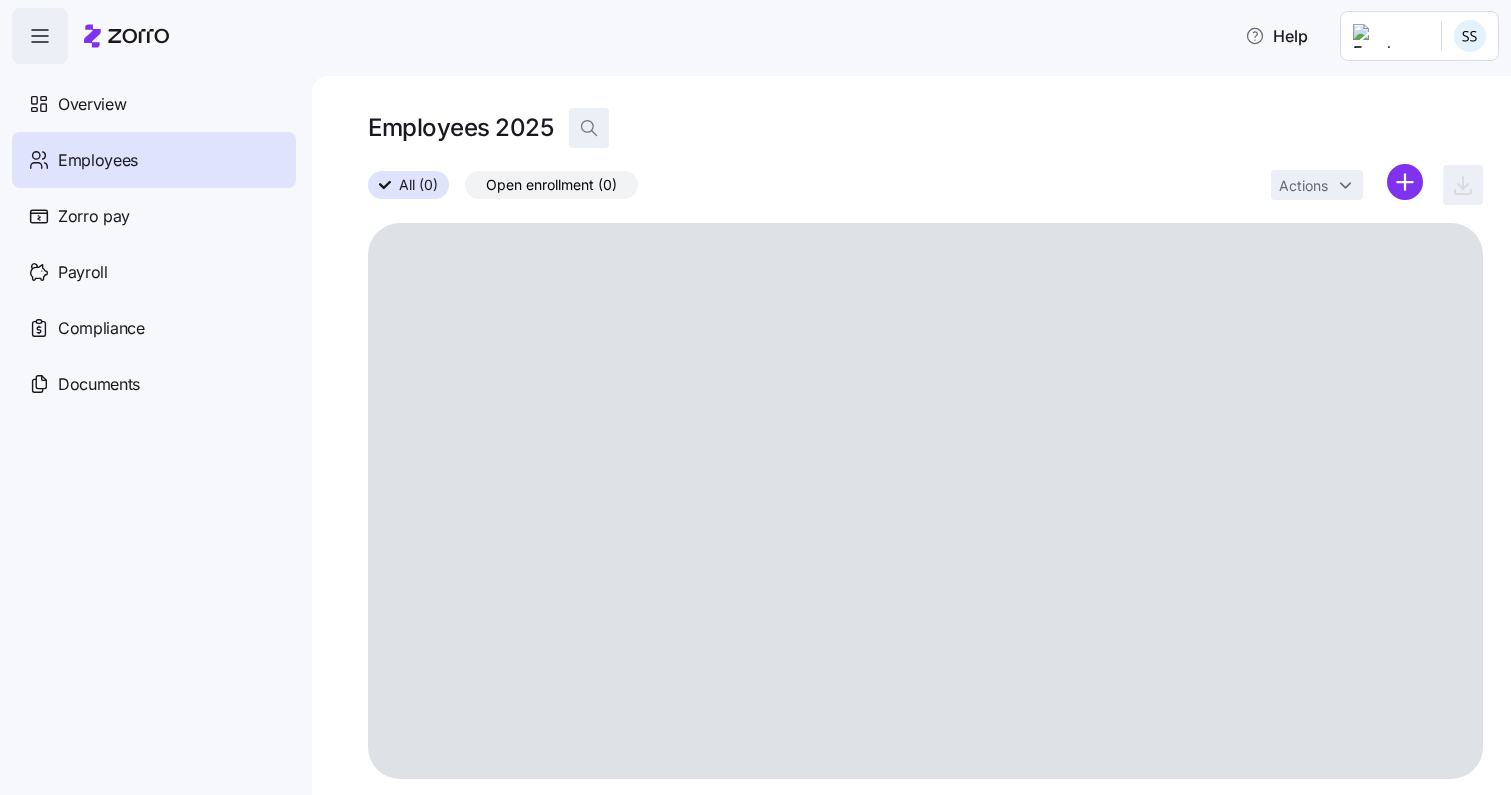 click at bounding box center (589, 128) 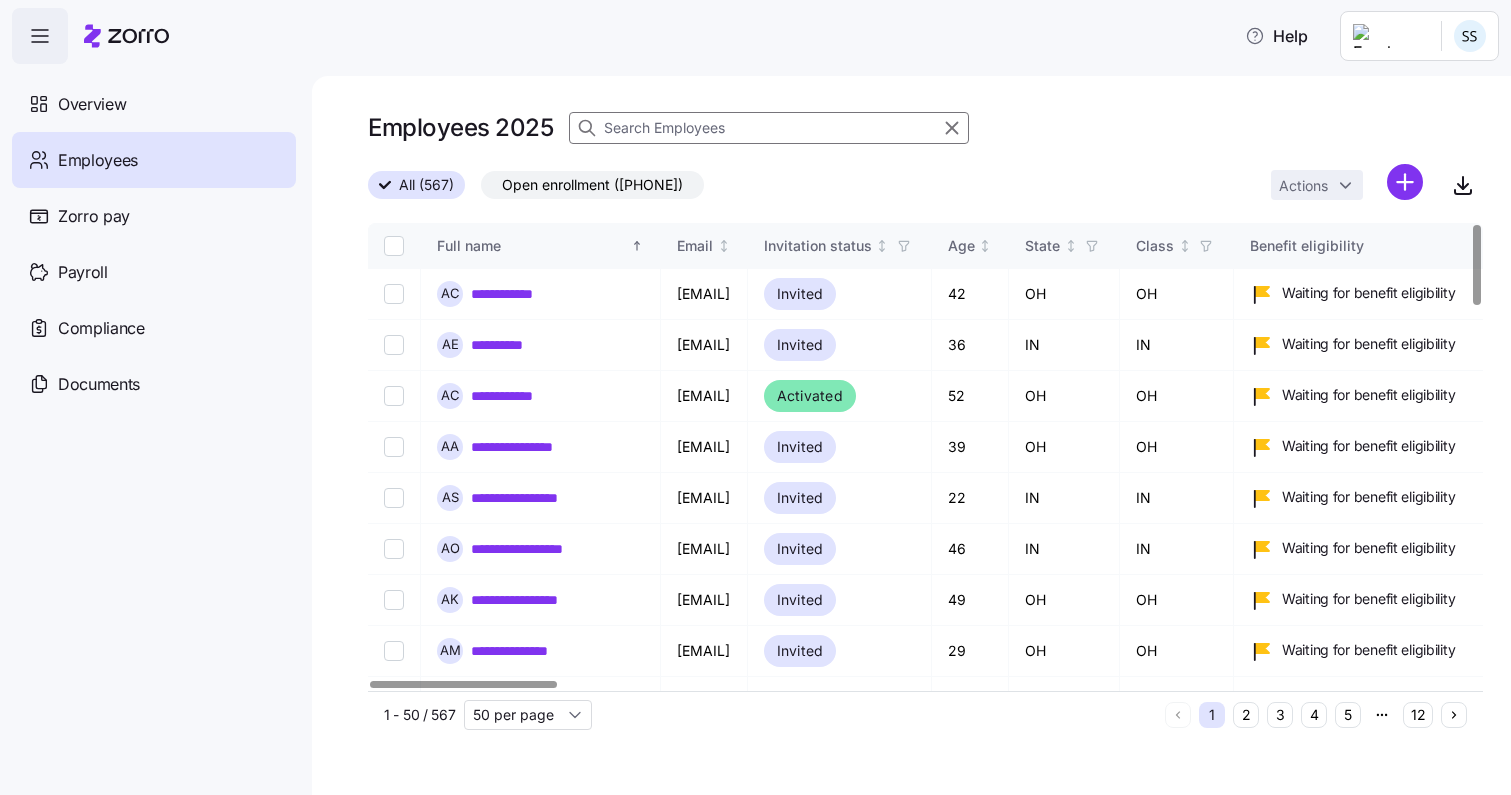click at bounding box center [769, 128] 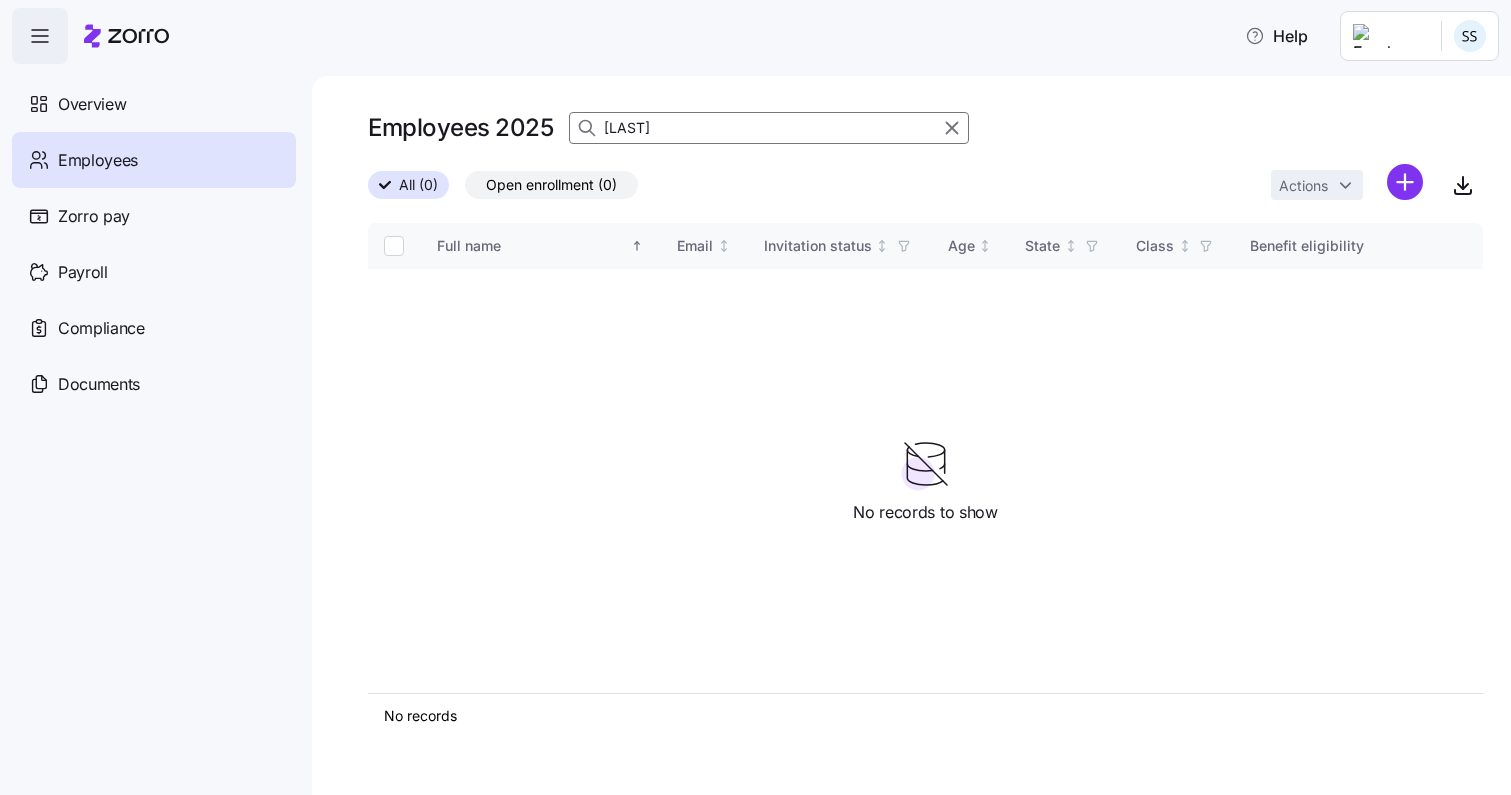 type on "[LAST]" 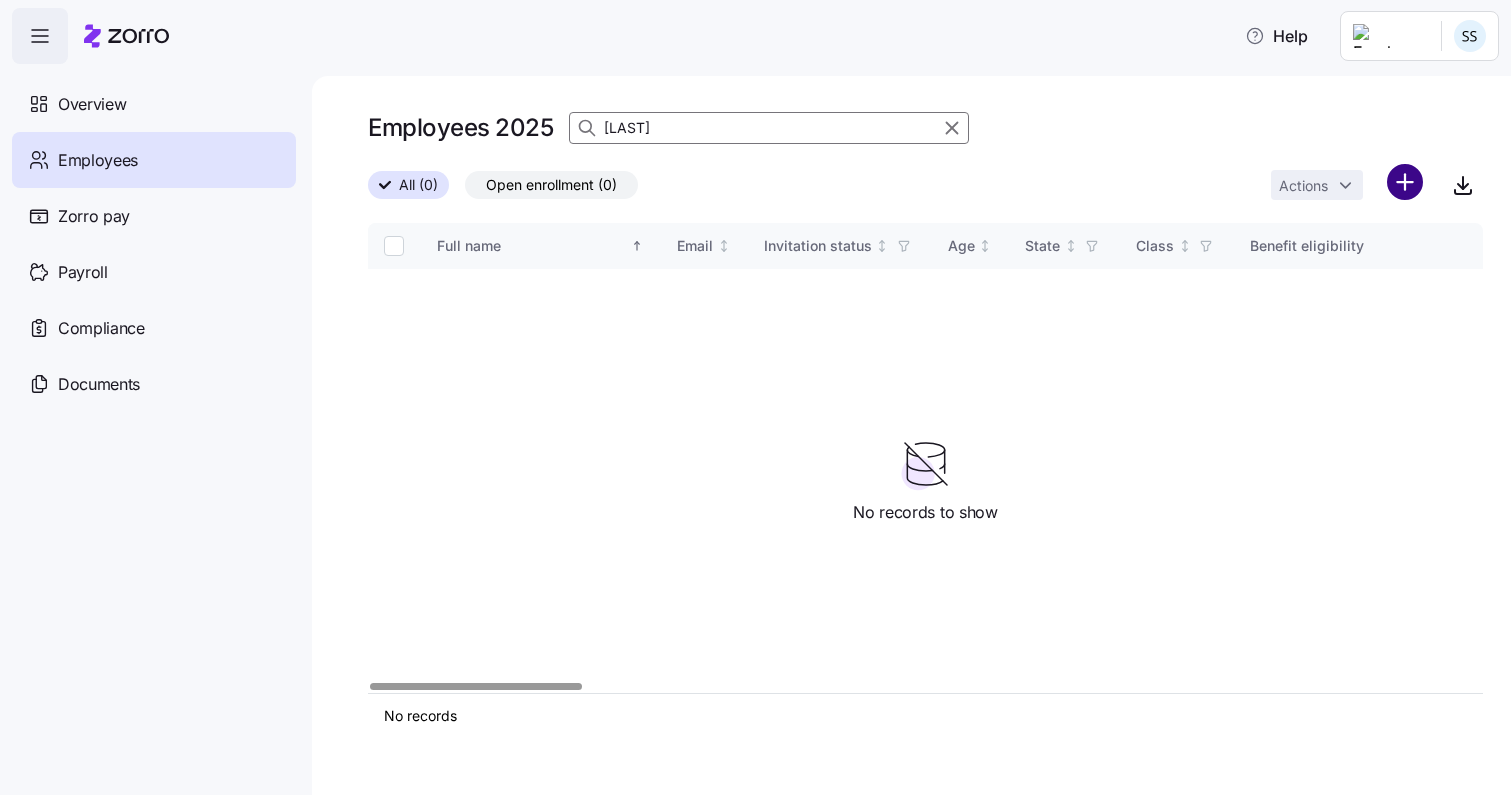 click on "Open enrollment ([NUMBER]) Actions Full name Email Invitation status Age State Class Benefit eligibility Role Status Election start Election end Coverage start Coverage end Type QLE Submission type Submission date Combined plan Payment method Initial payment status Auto-pay status Carrier Plan name Plan ID Plan market Family unit Children HSA eligible Premium Employer contribution Employee contribution Allowance Zorro ID Sub-entity No records No records to show Employees | Zorro" at bounding box center [755, 391] 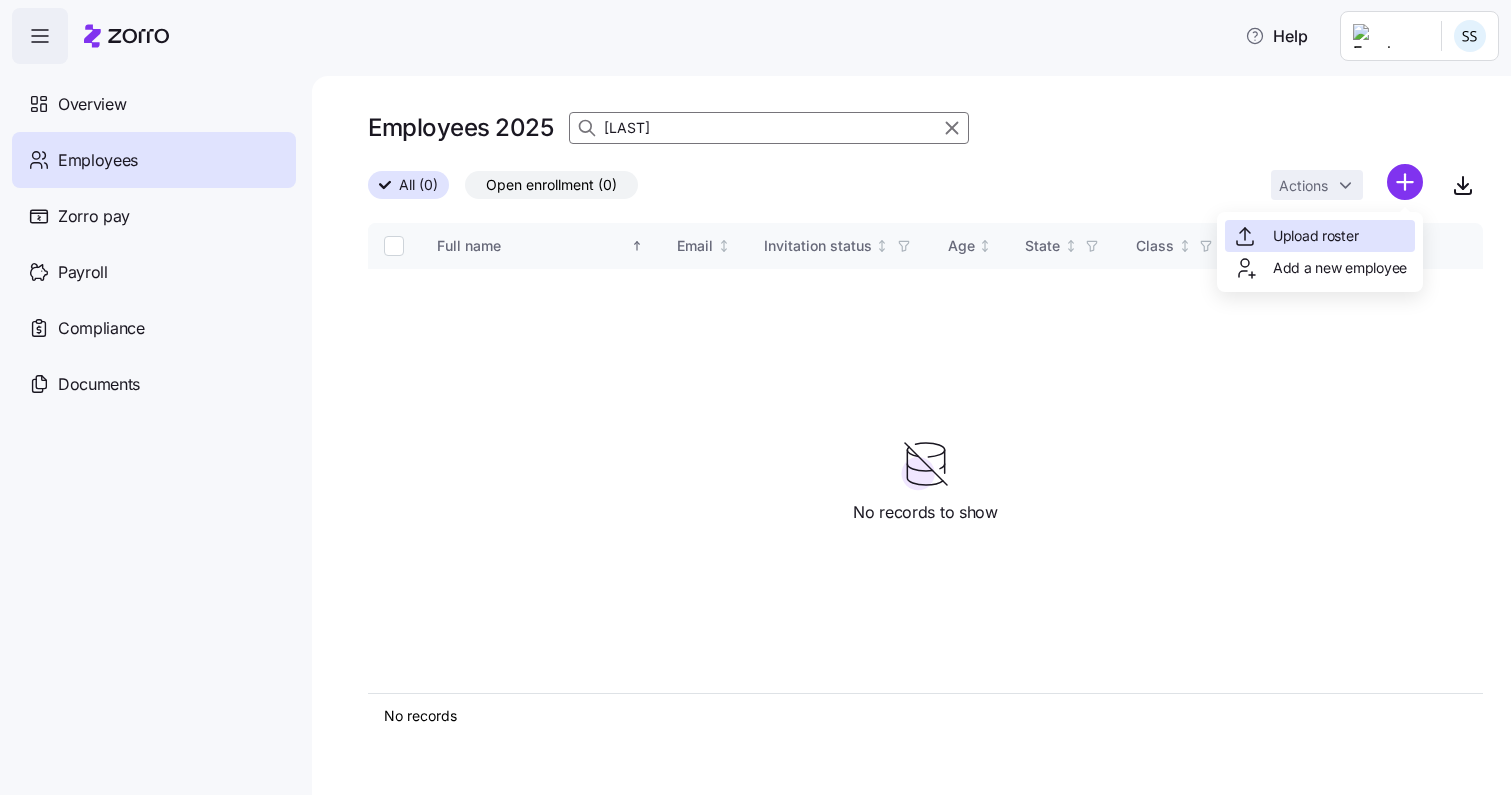 click on "Add a new employee" at bounding box center (1340, 268) 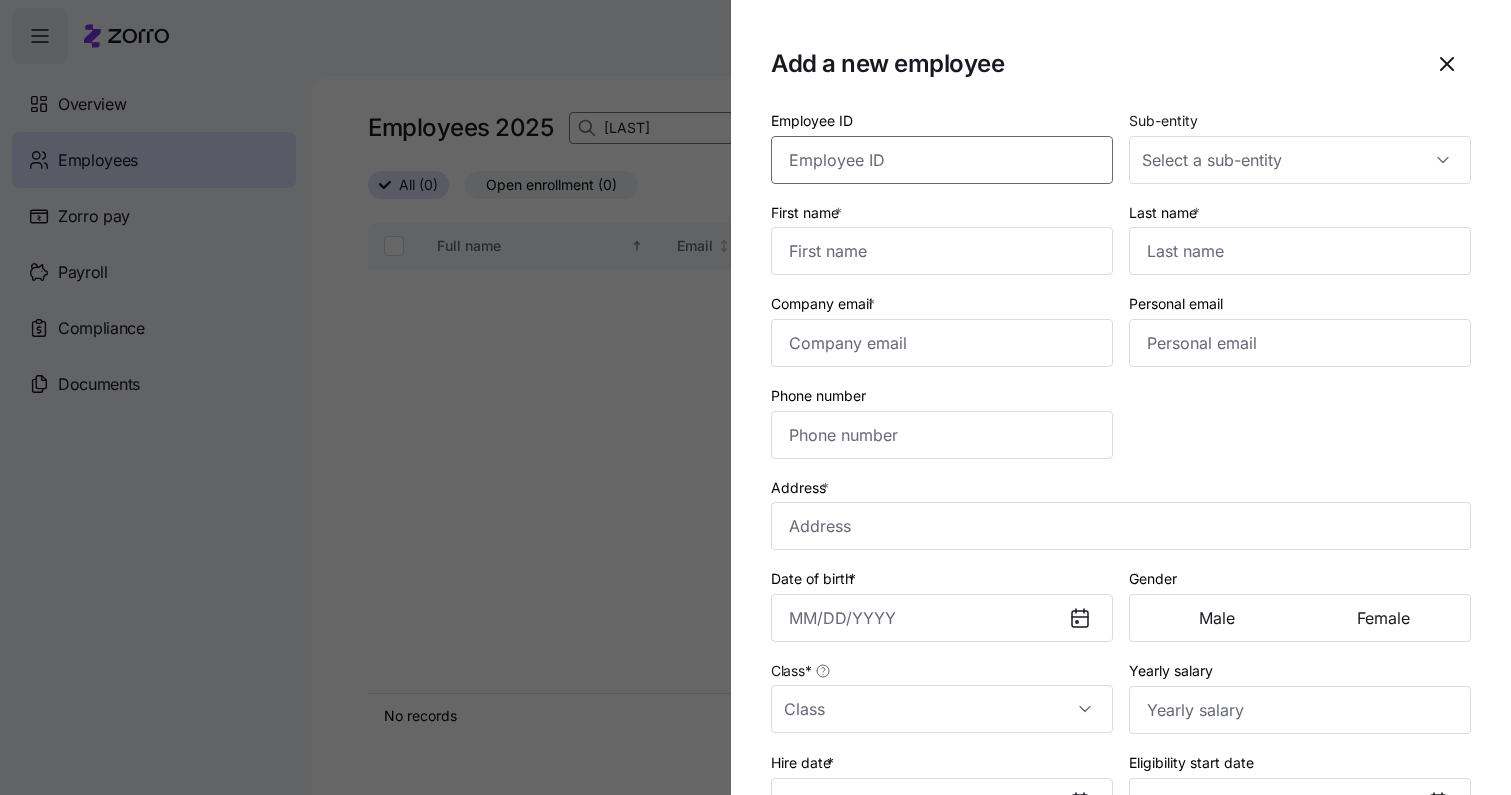 click on "Employee ID" at bounding box center [942, 160] 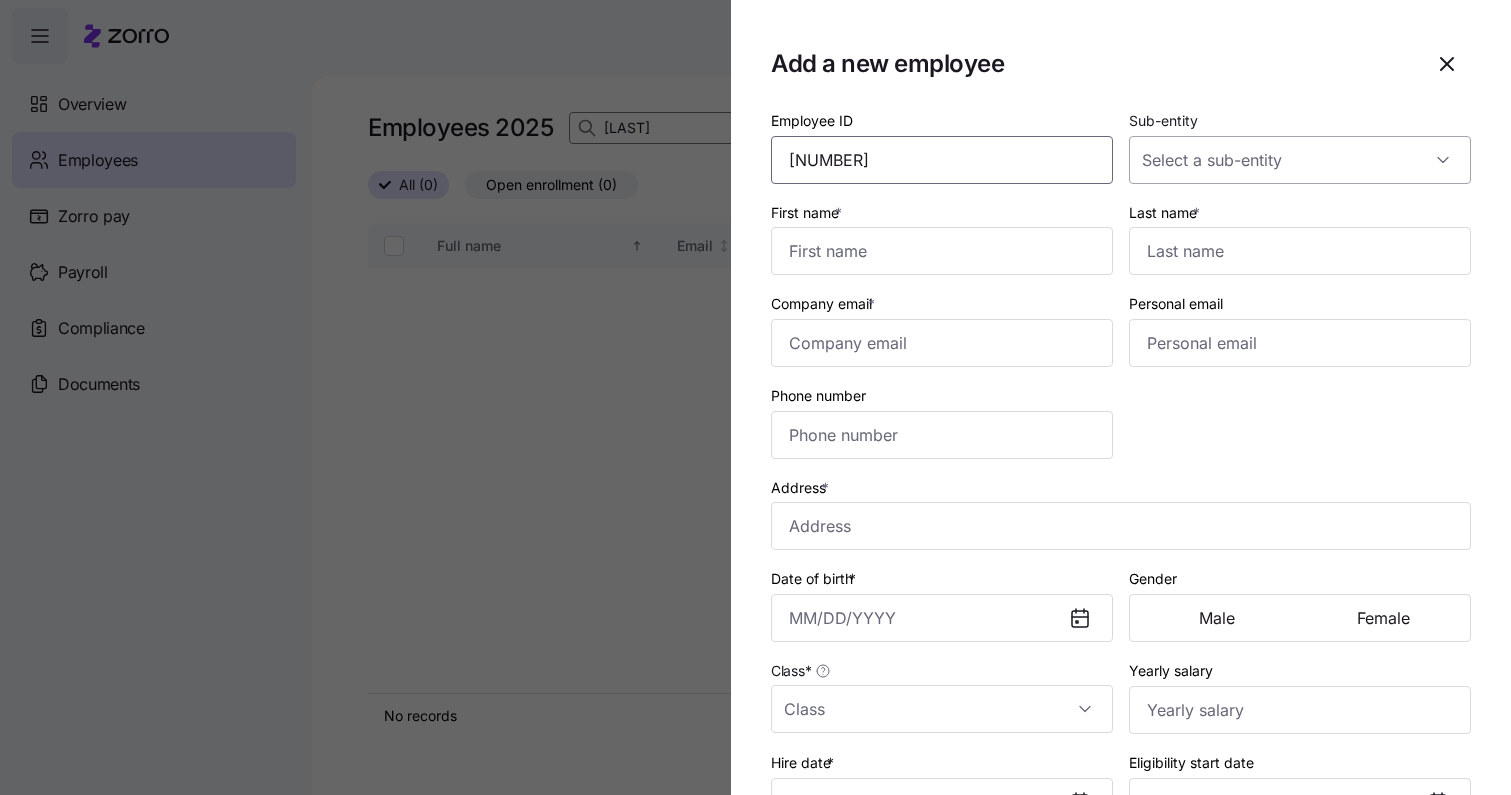 type on "[NUMBER]" 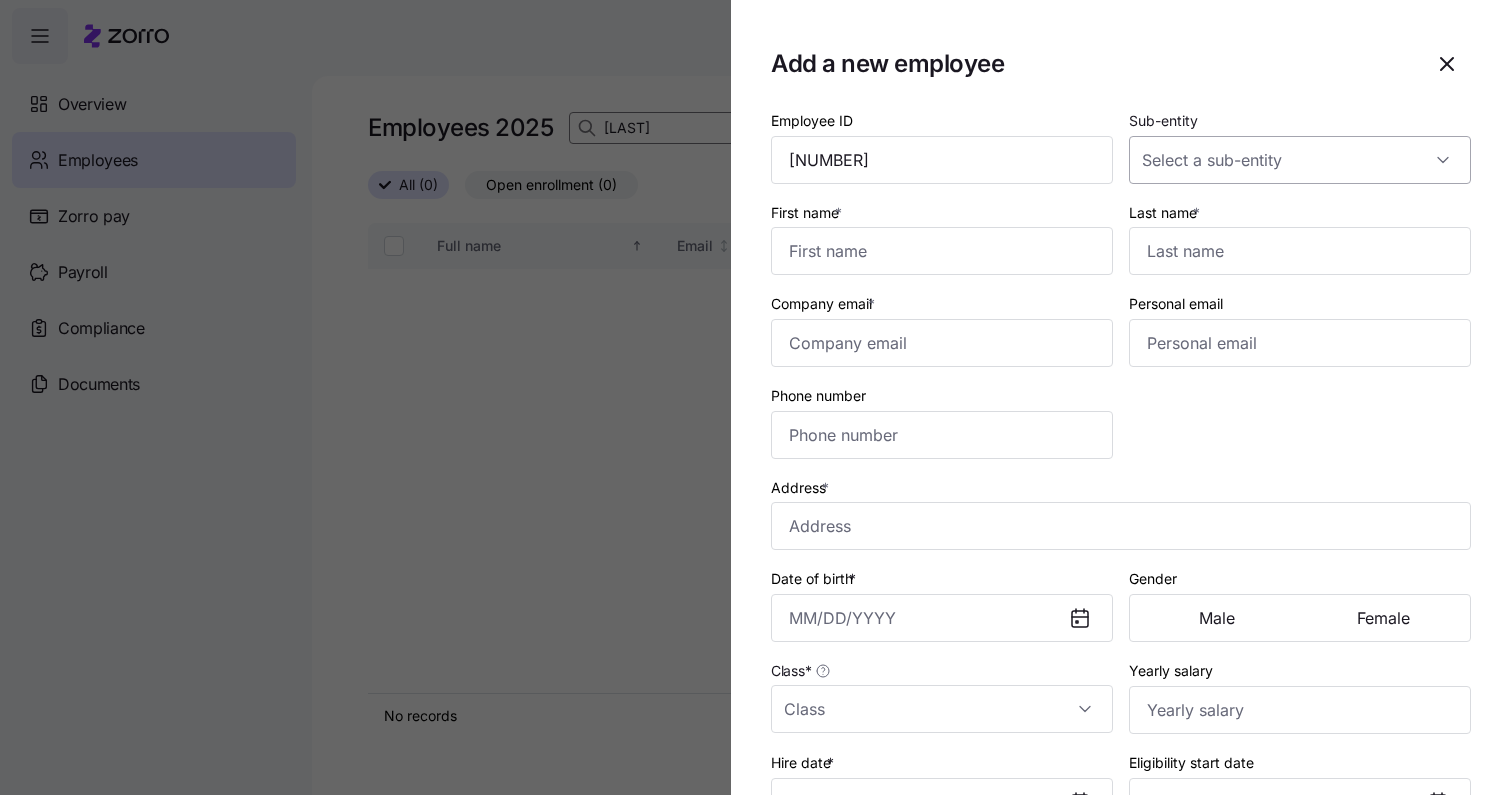 click on "Sub-entity" at bounding box center (1300, 160) 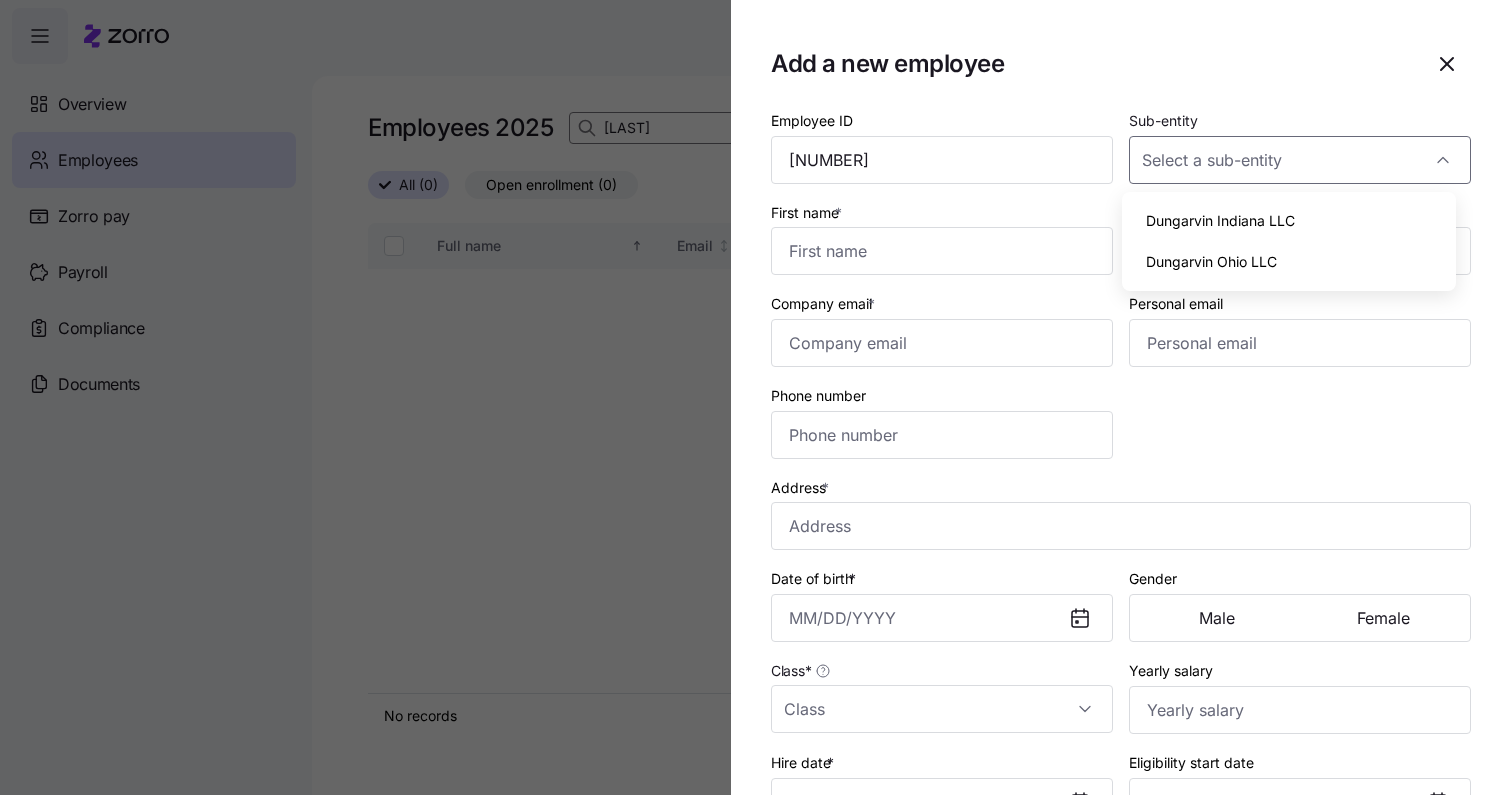 click on "Dungarvin Indiana LLC" at bounding box center (1220, 221) 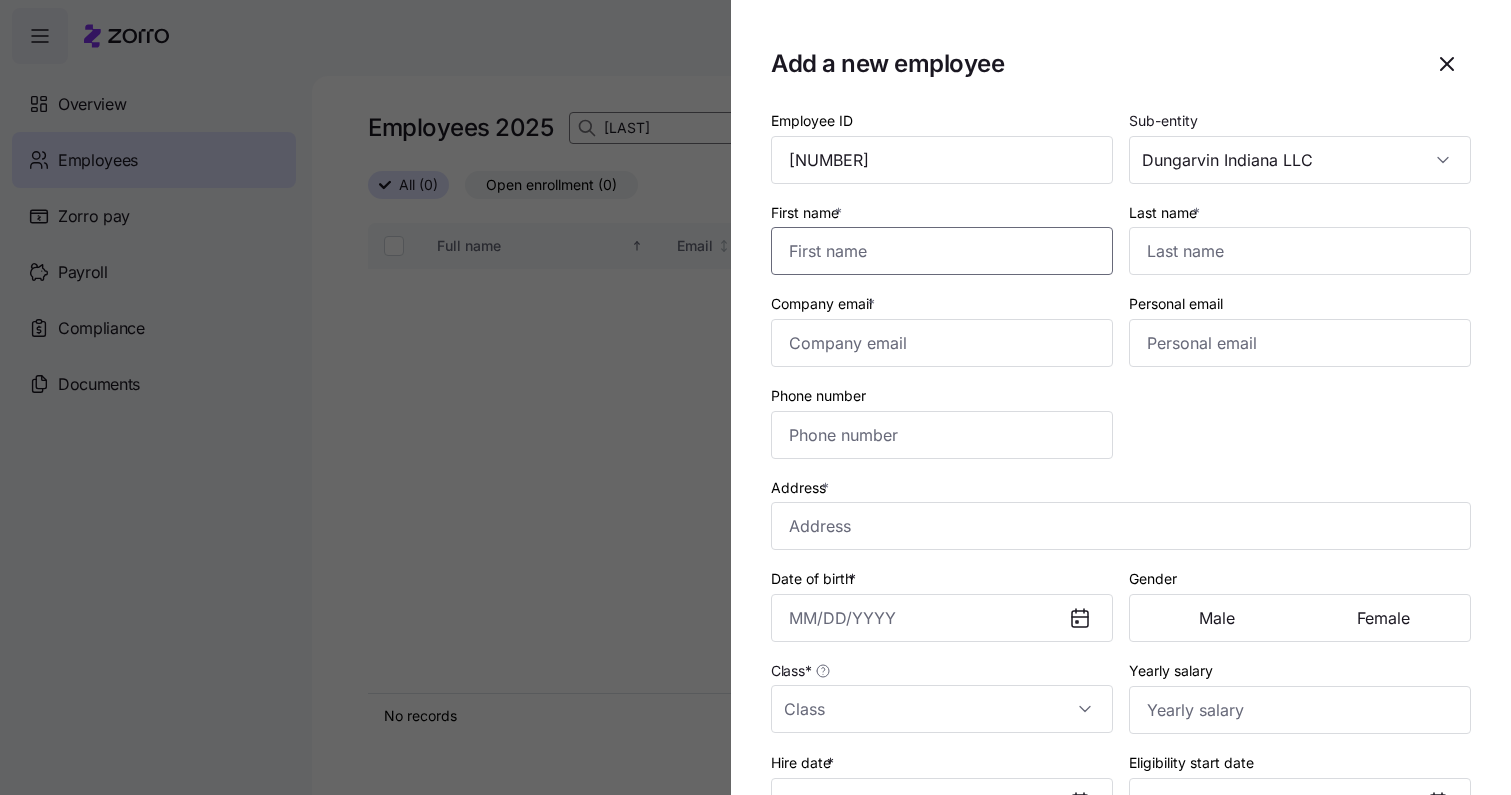 click on "First name  *" at bounding box center [942, 251] 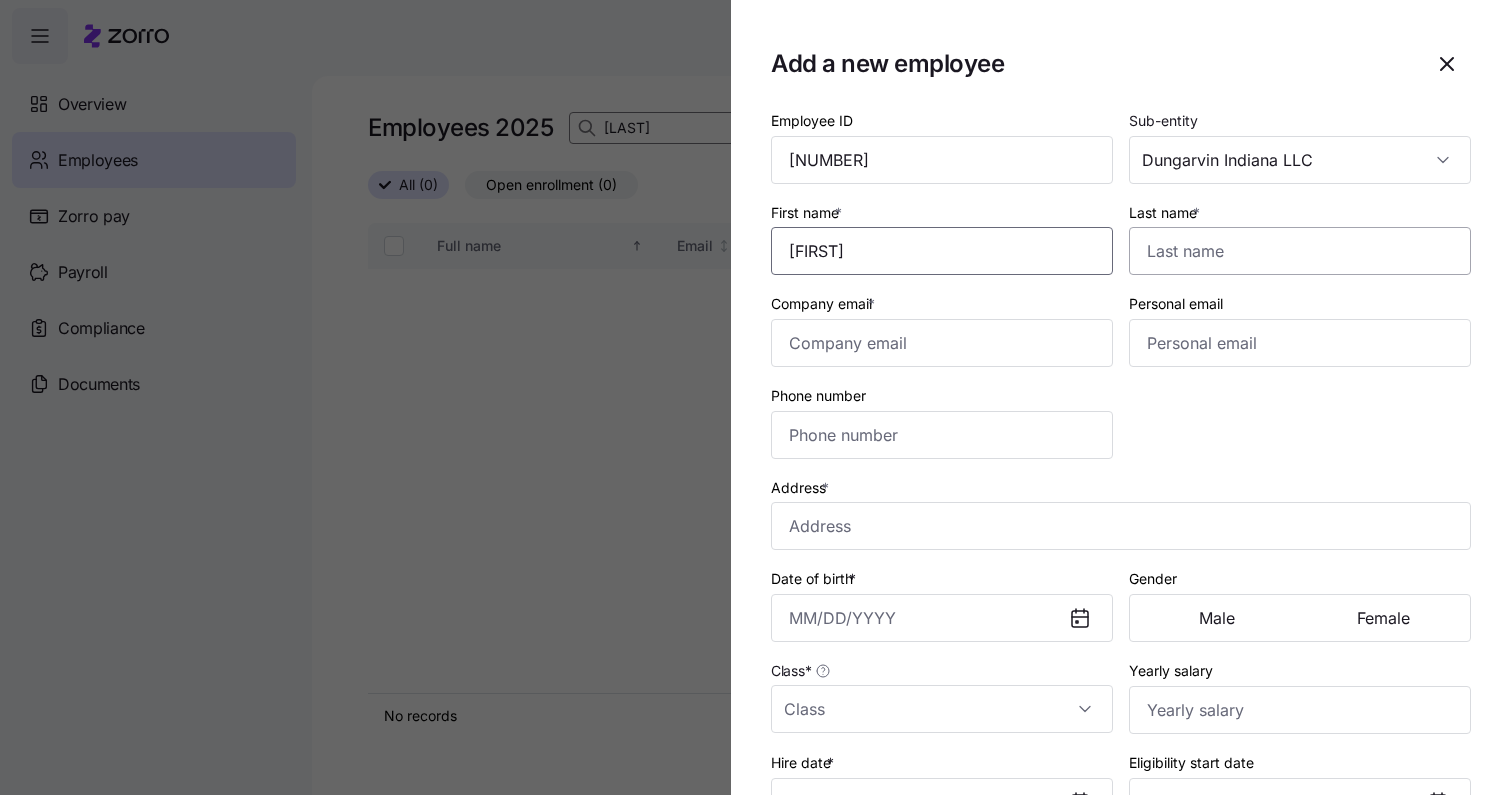 type on "[FIRST]" 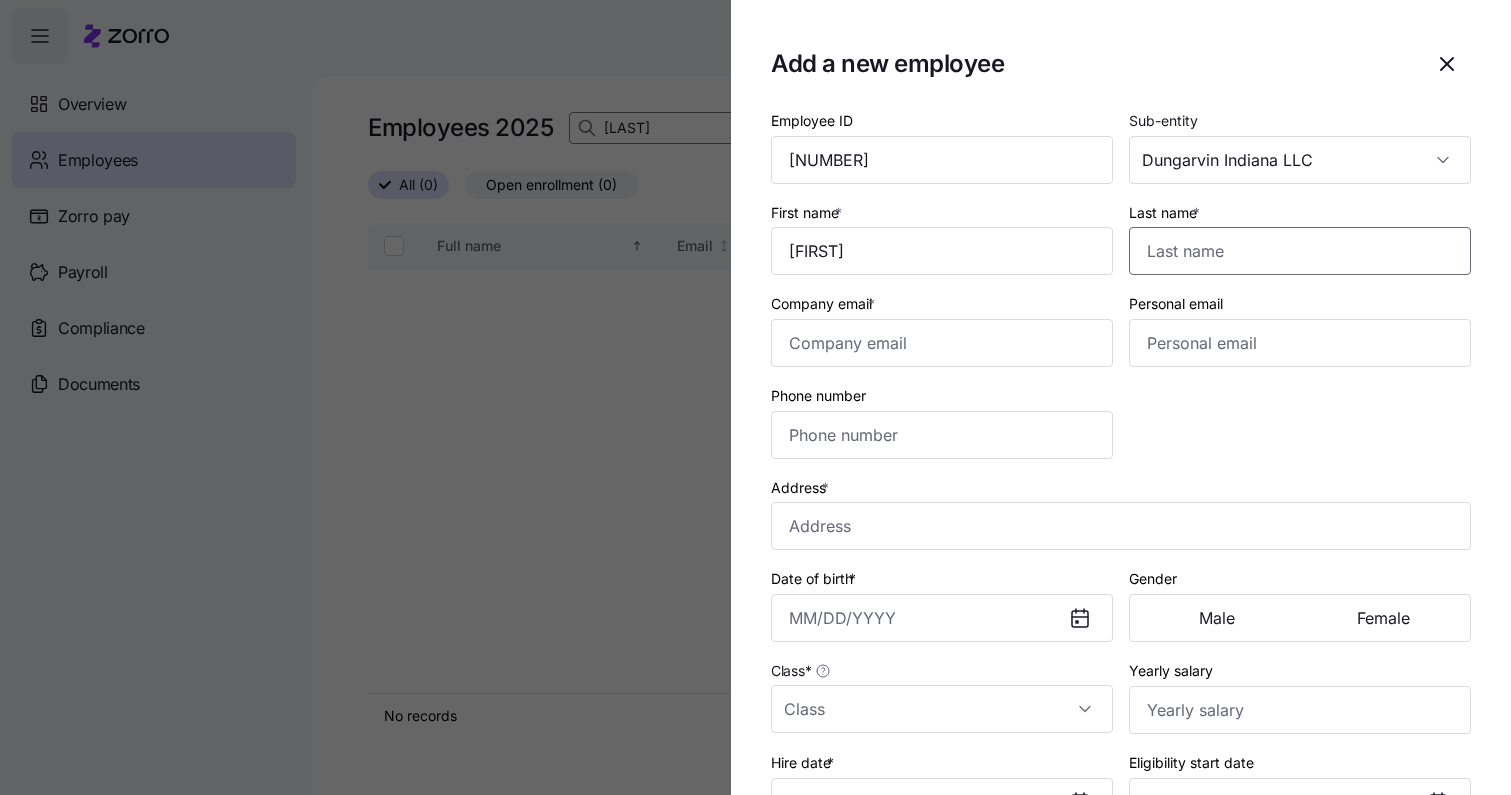 click on "Last name  *" at bounding box center (1300, 251) 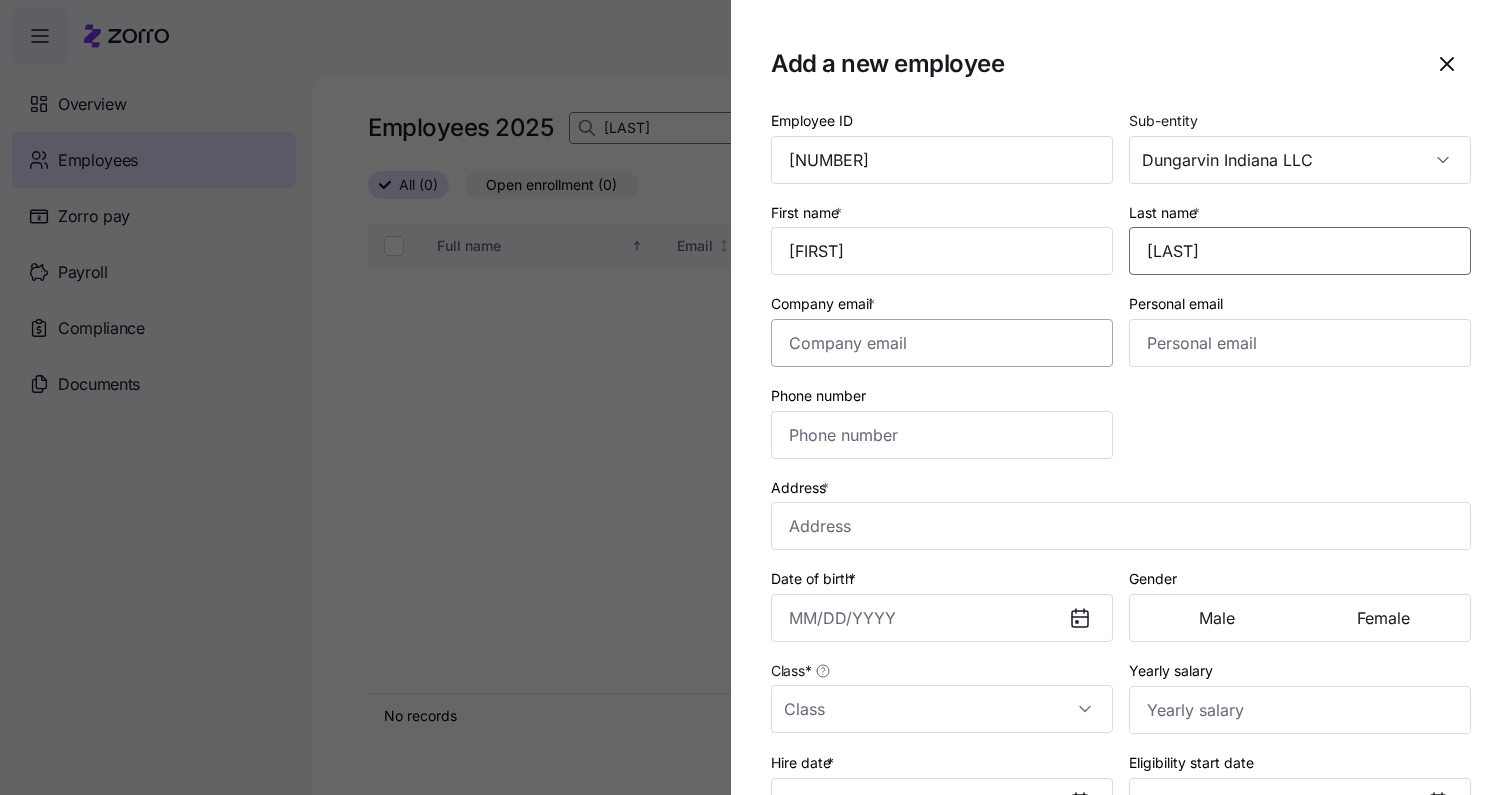 type on "[LAST]" 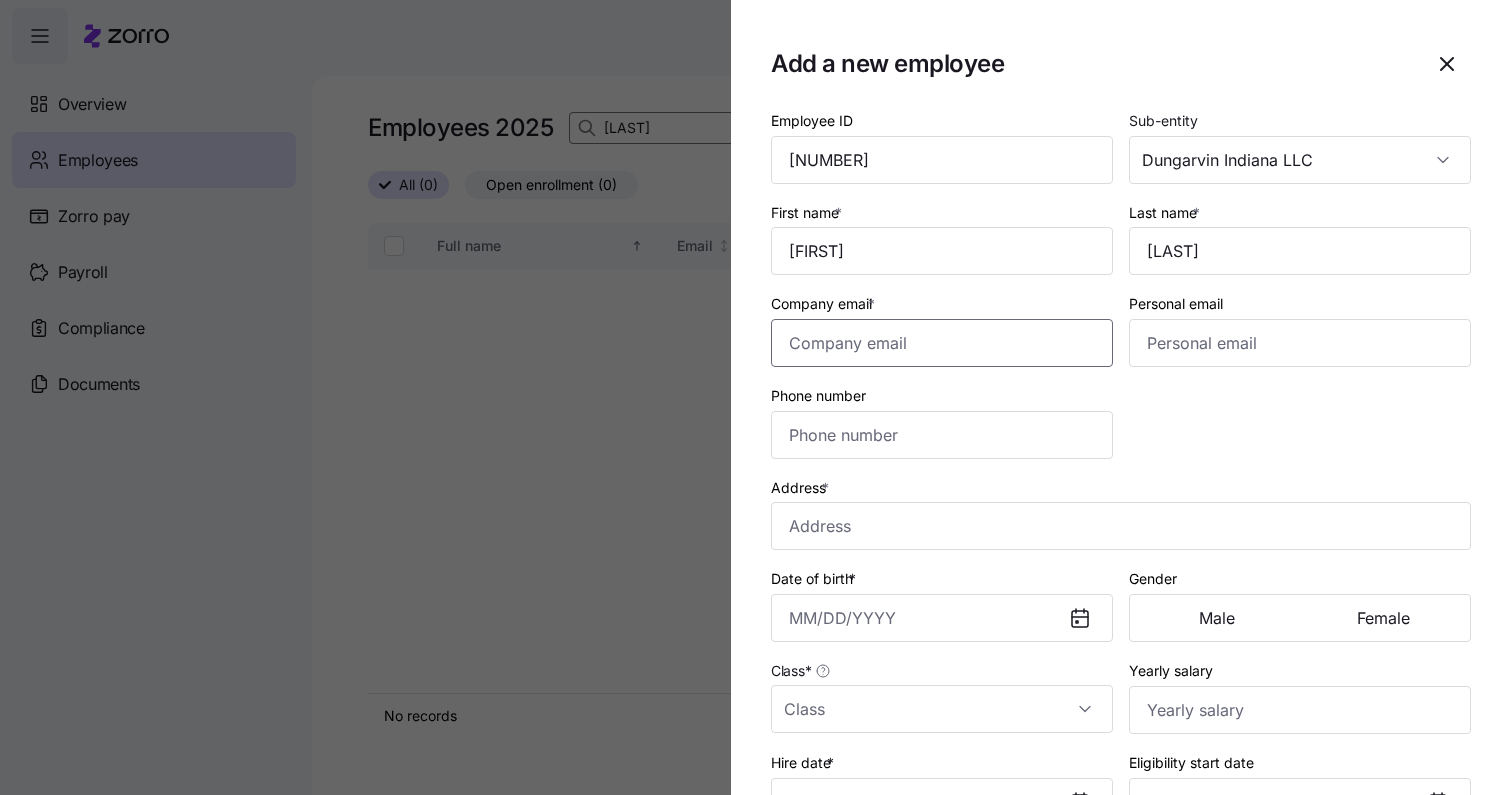 click on "Company email  *" at bounding box center (942, 343) 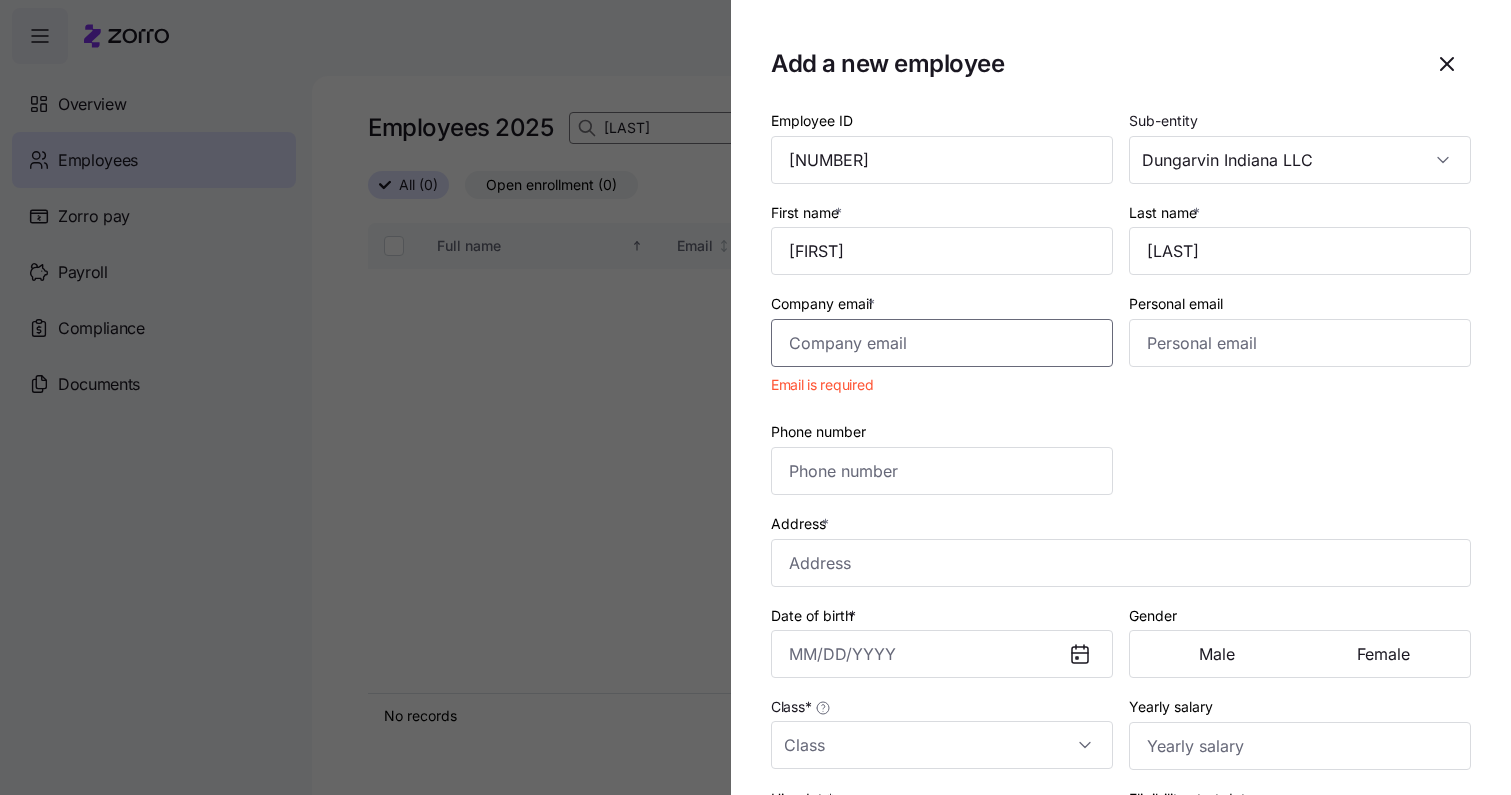 click on "Company email  *" at bounding box center [942, 343] 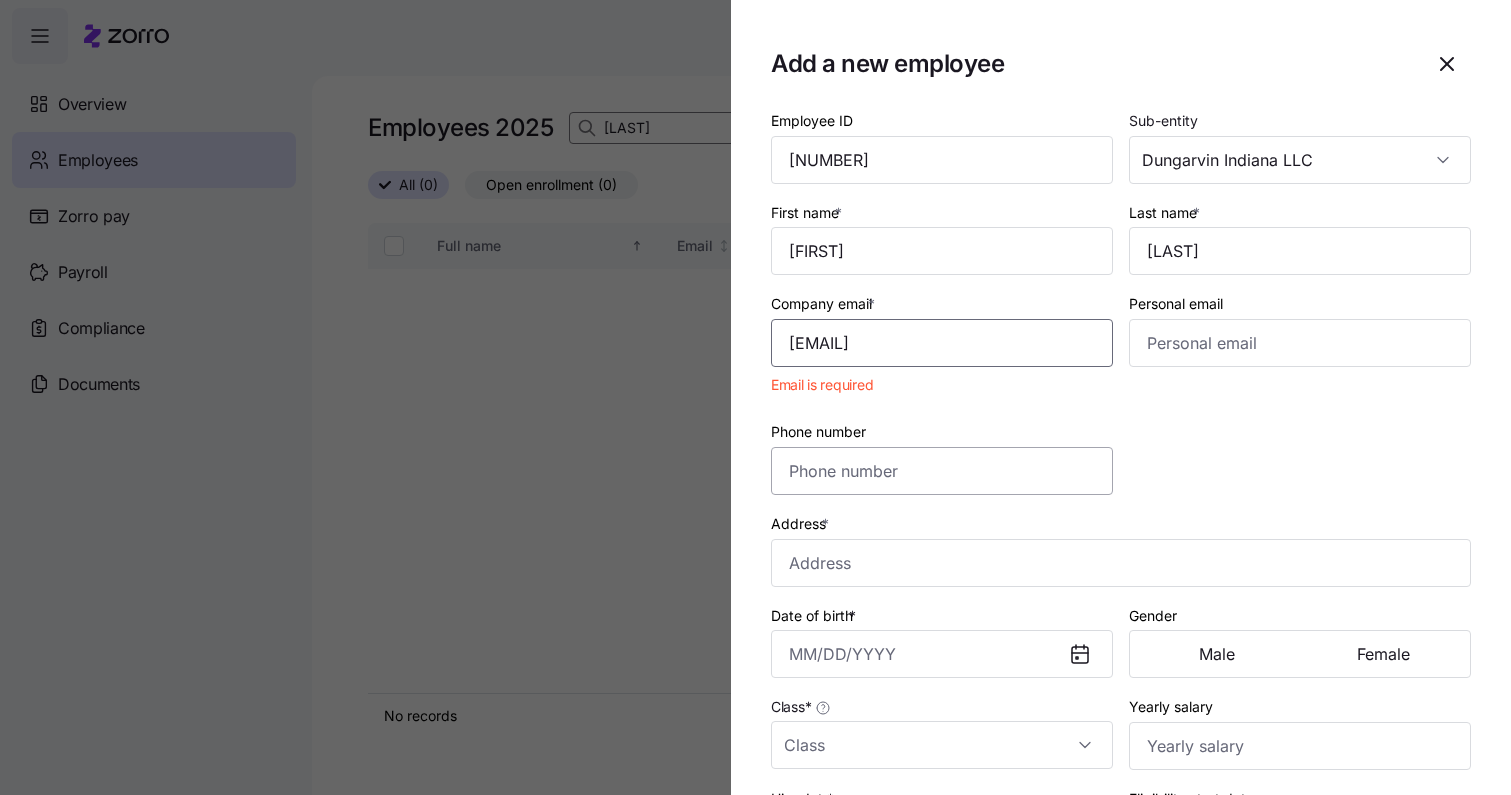 type on "[EMAIL]" 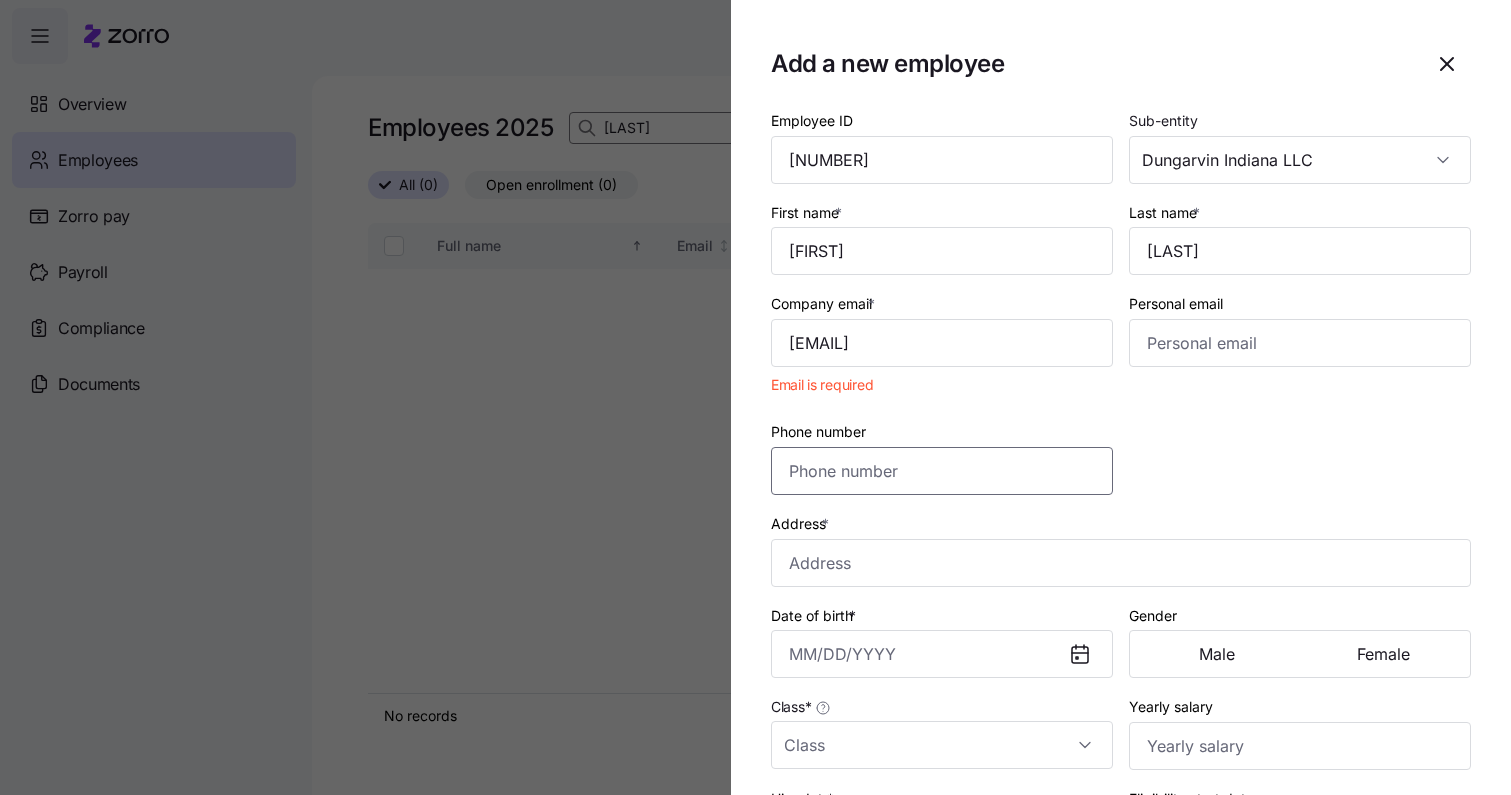 click on "Phone number" at bounding box center [942, 471] 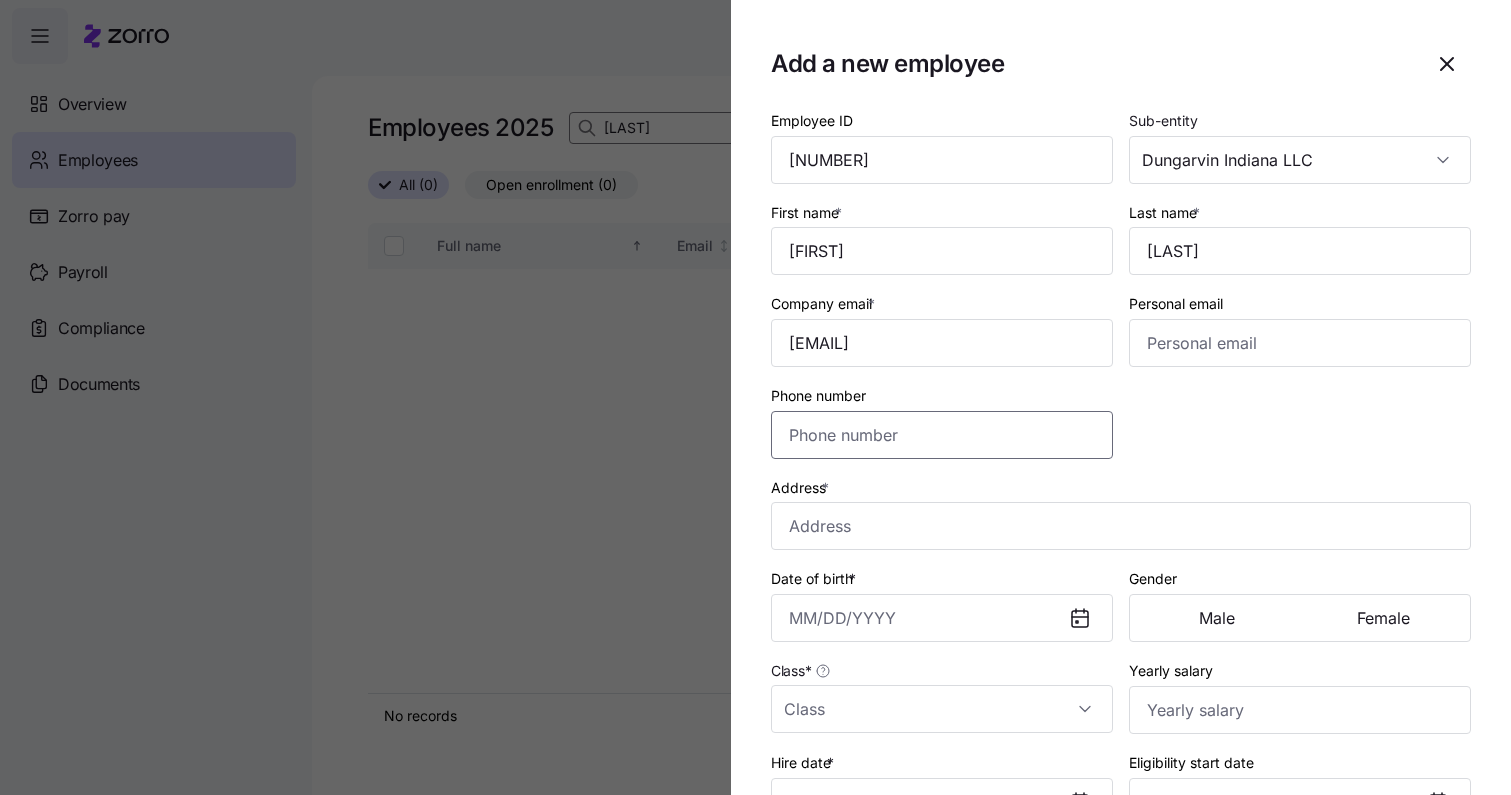 click on "Phone number" at bounding box center [942, 435] 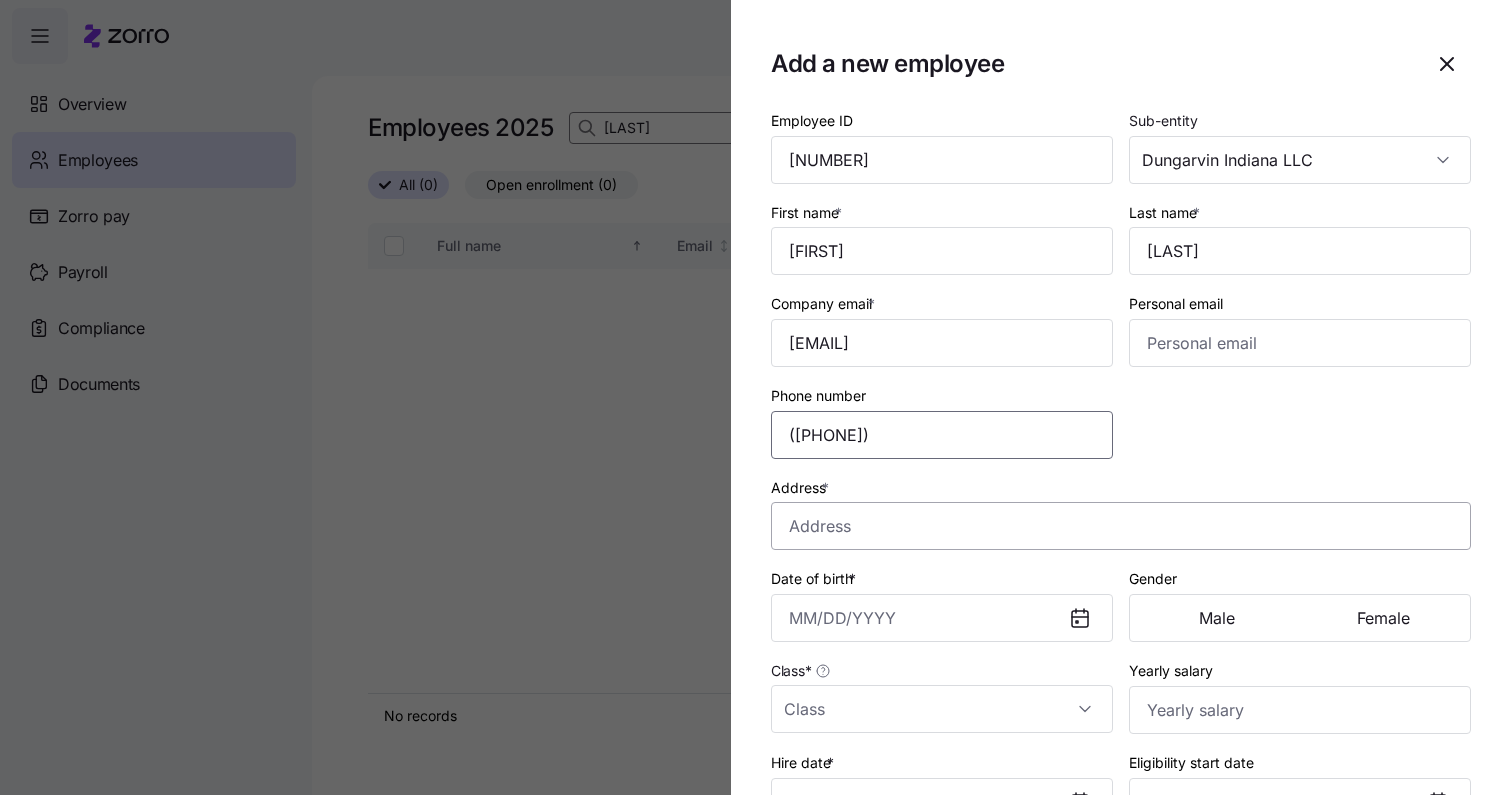 type on "([PHONE])" 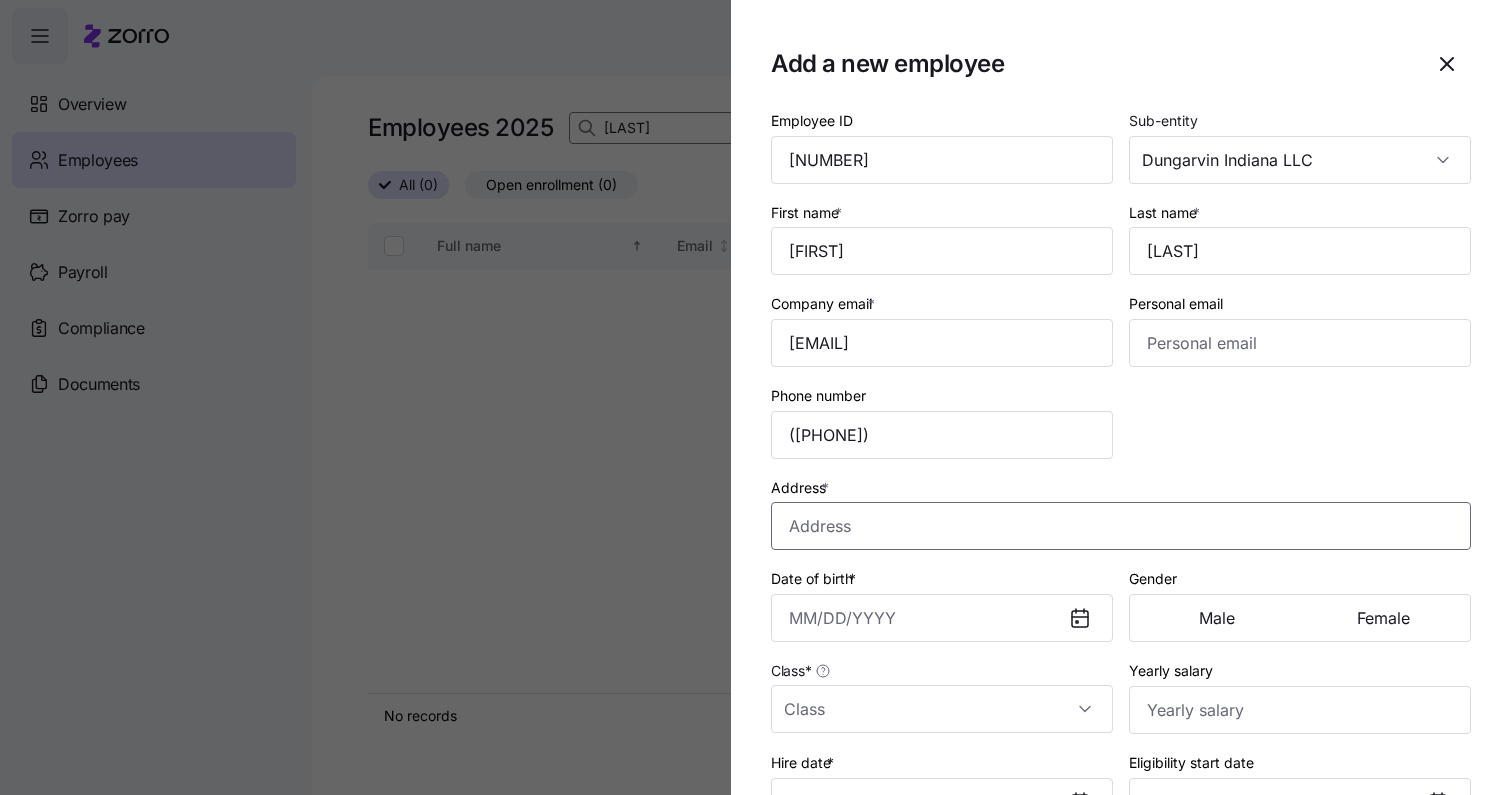 click on "Address  *" at bounding box center (1121, 526) 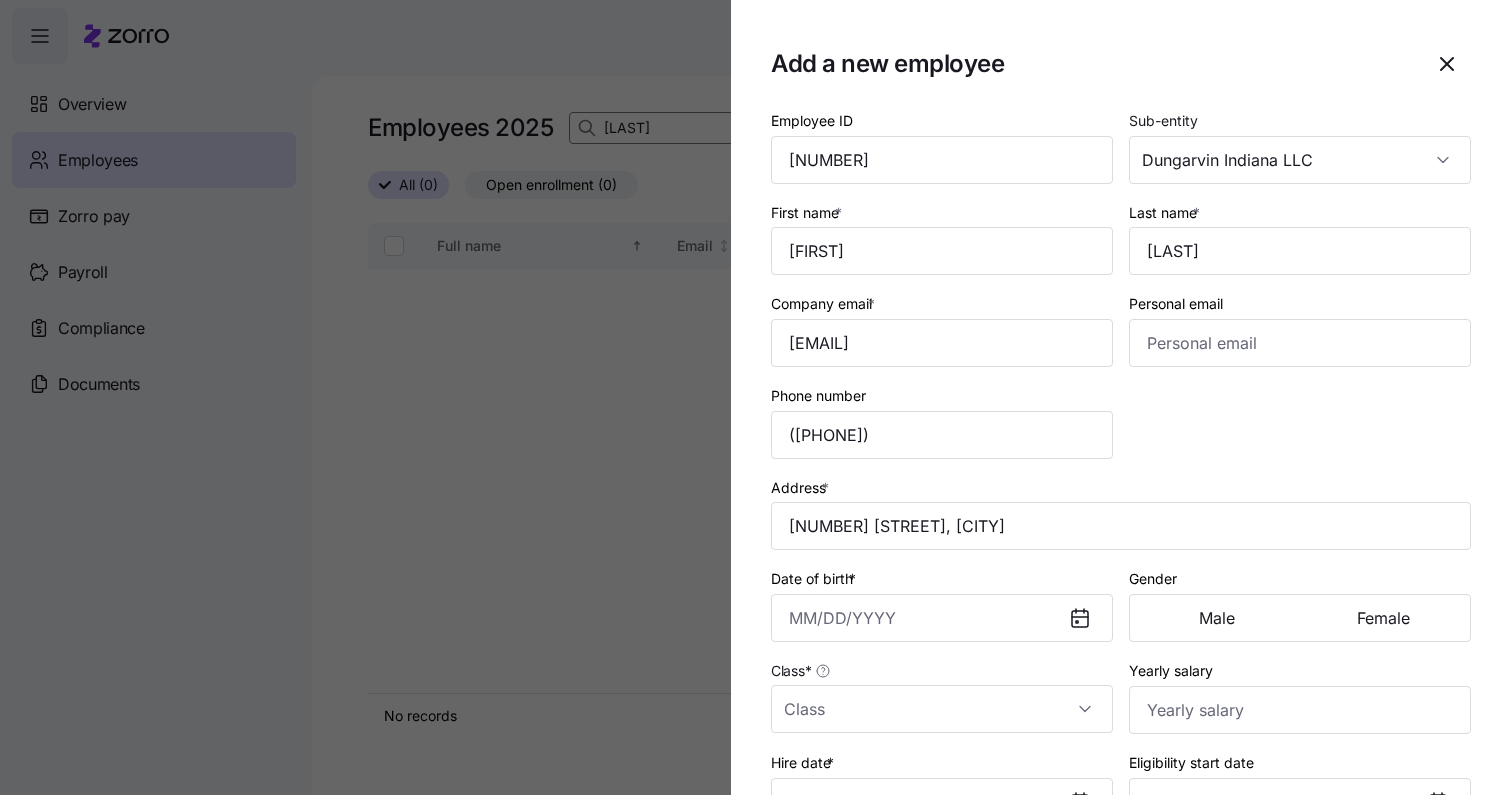 type on "[NUMBER] [STREET], [CITY], [STATE] [POSTAL_CODE], [COUNTRY]" 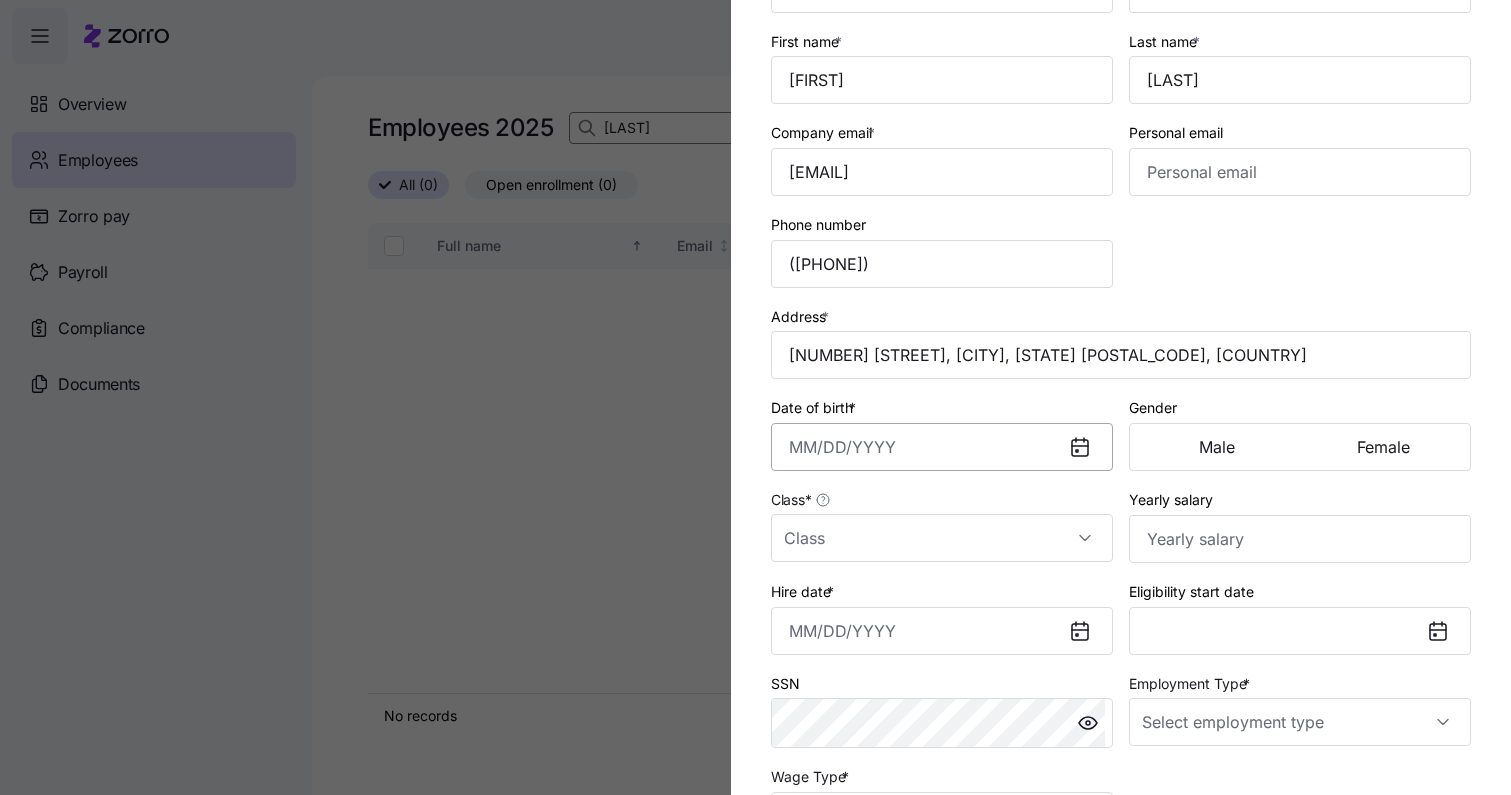 scroll, scrollTop: 200, scrollLeft: 0, axis: vertical 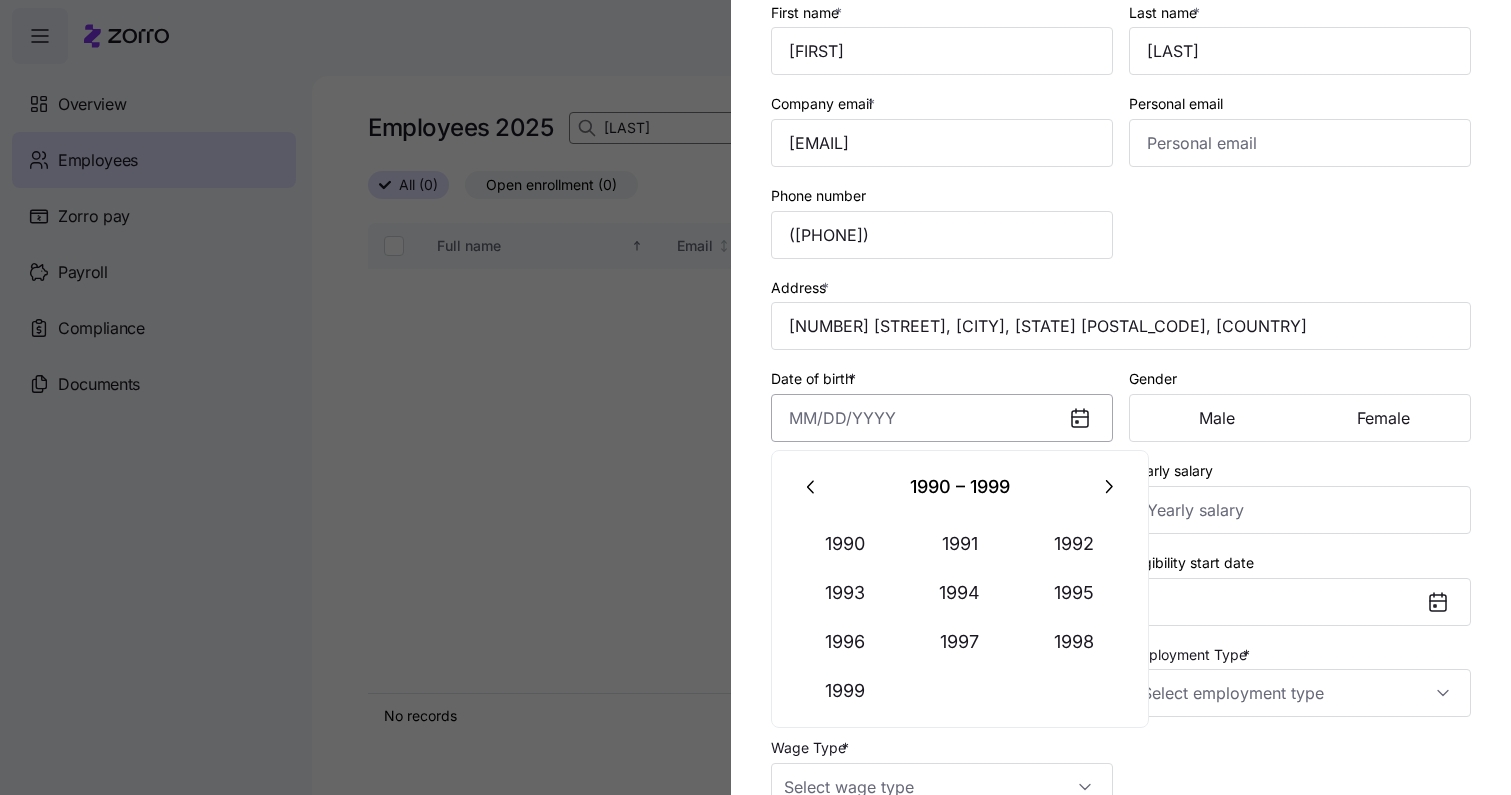 click on "Date of birth  *" at bounding box center [942, 418] 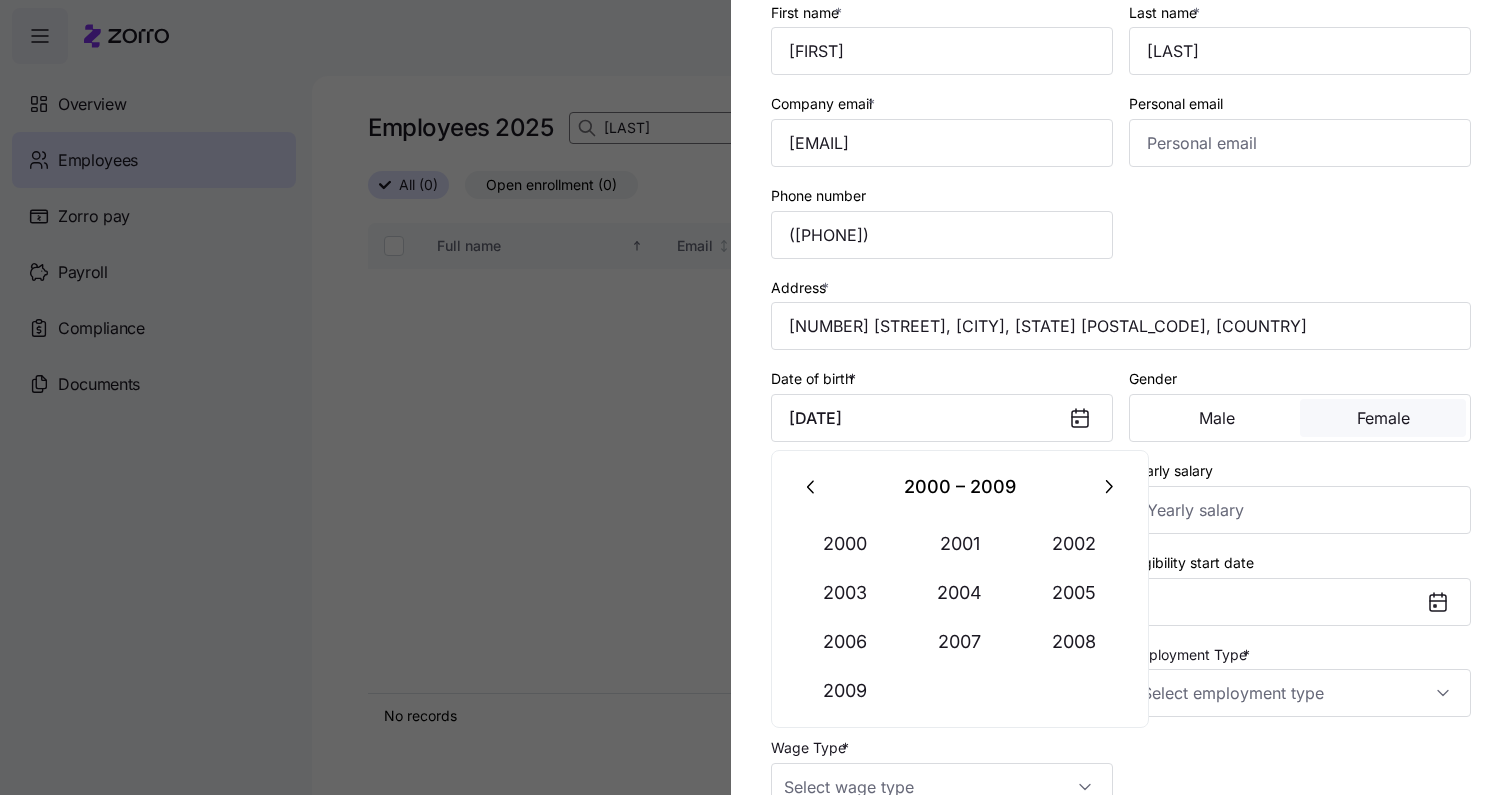 type on "[DATE]" 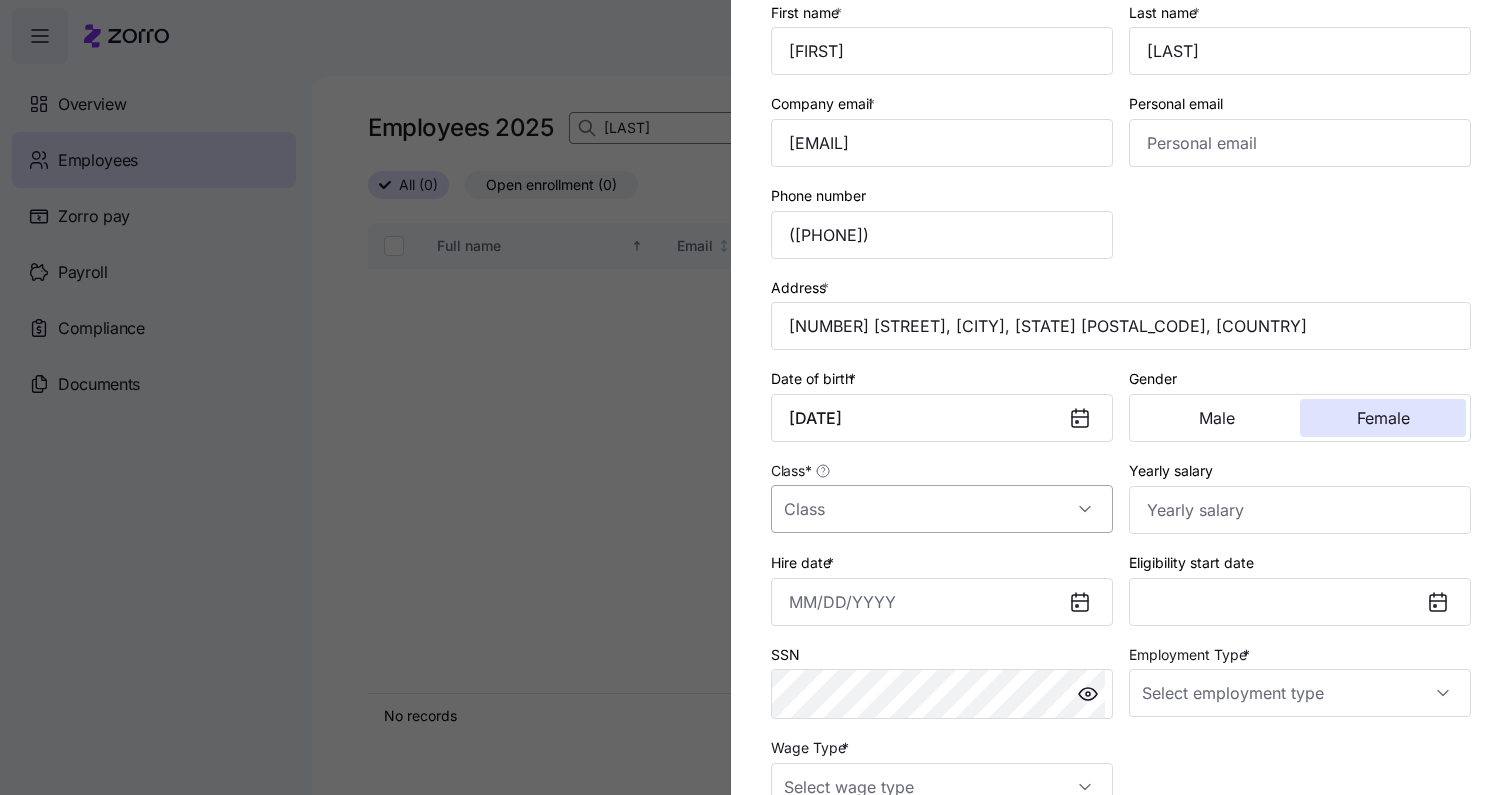 click on "Class  *" at bounding box center (942, 509) 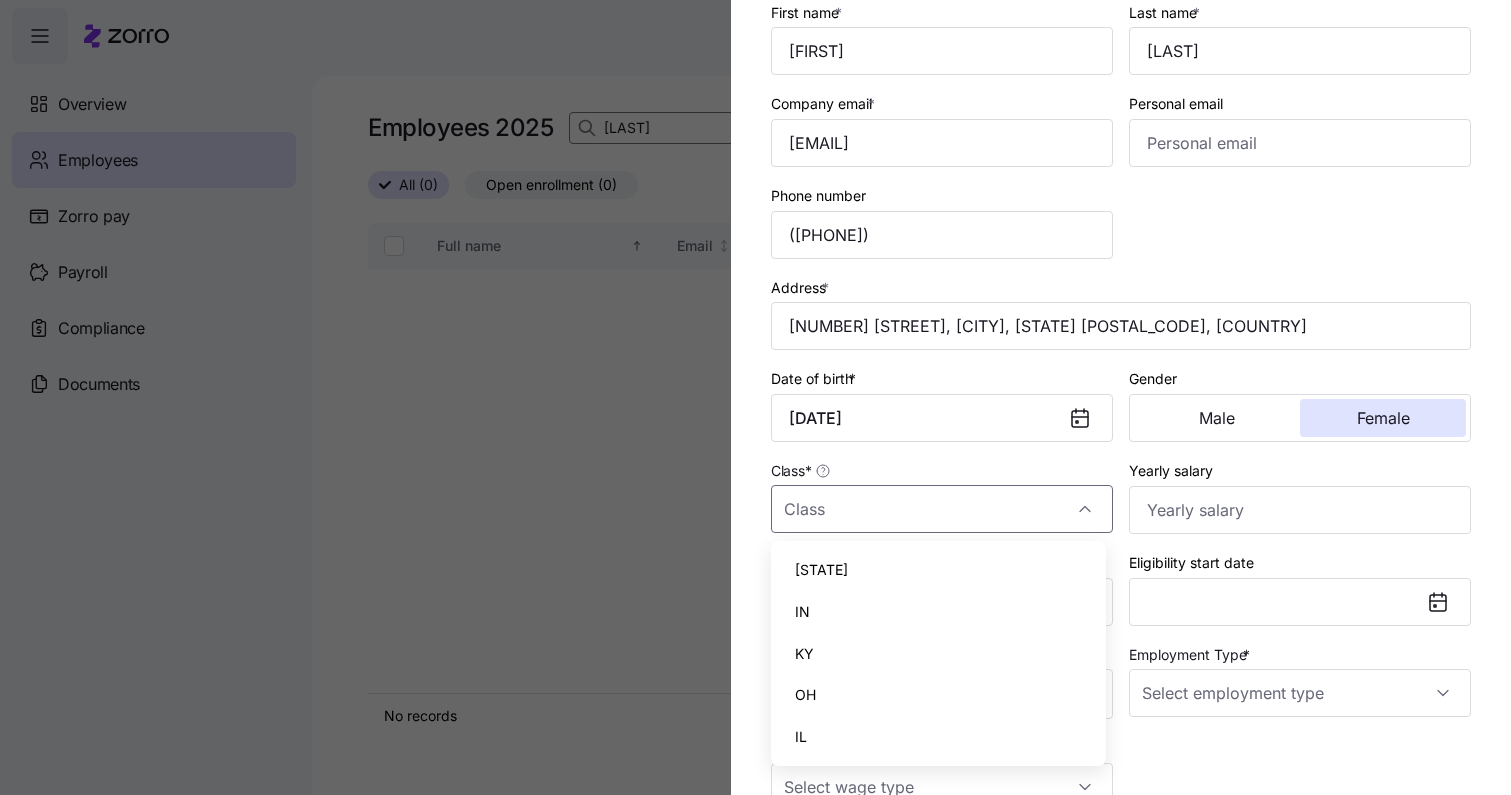click on "IN" at bounding box center [938, 612] 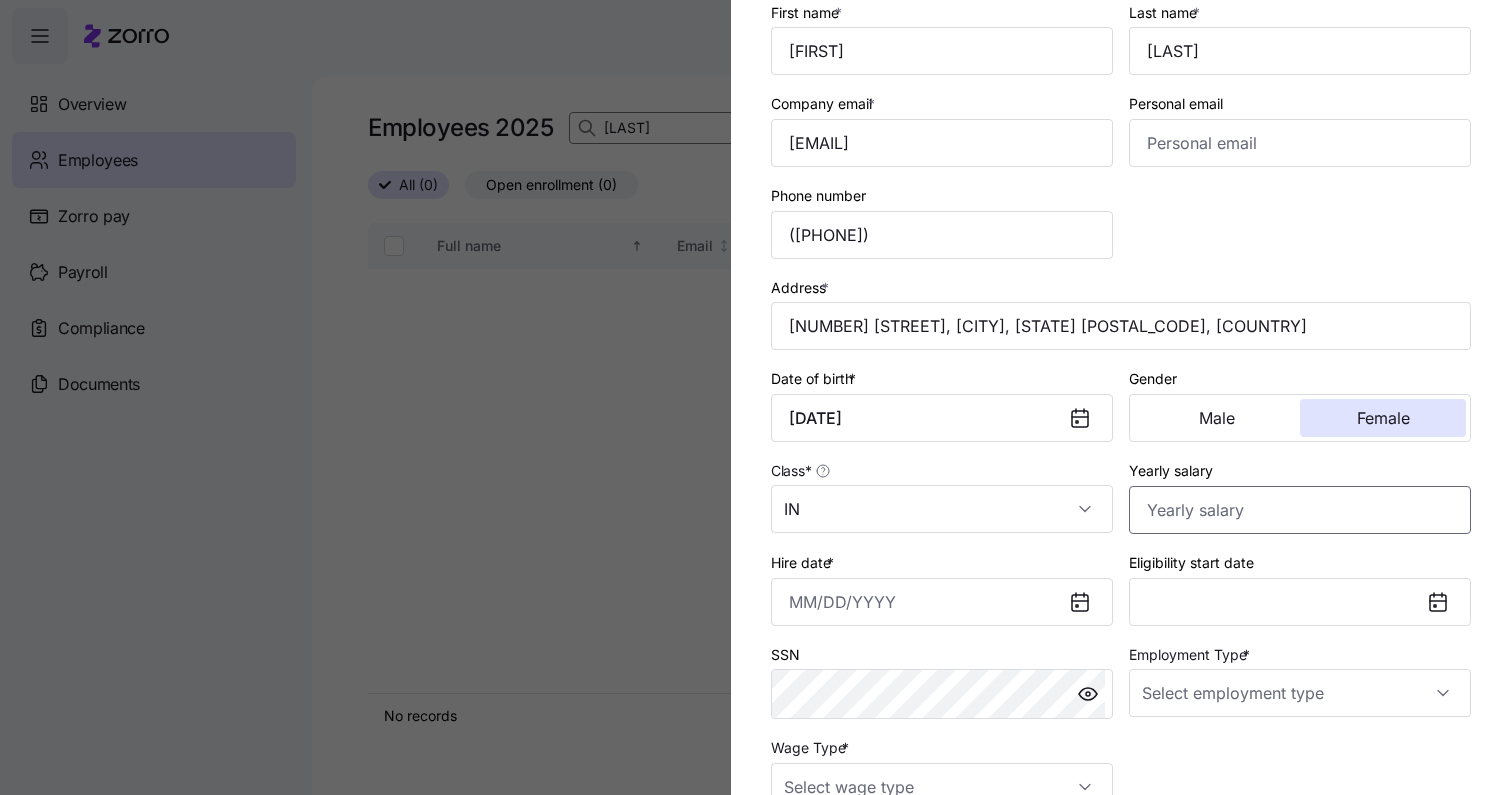 click on "Yearly salary" at bounding box center (1300, 510) 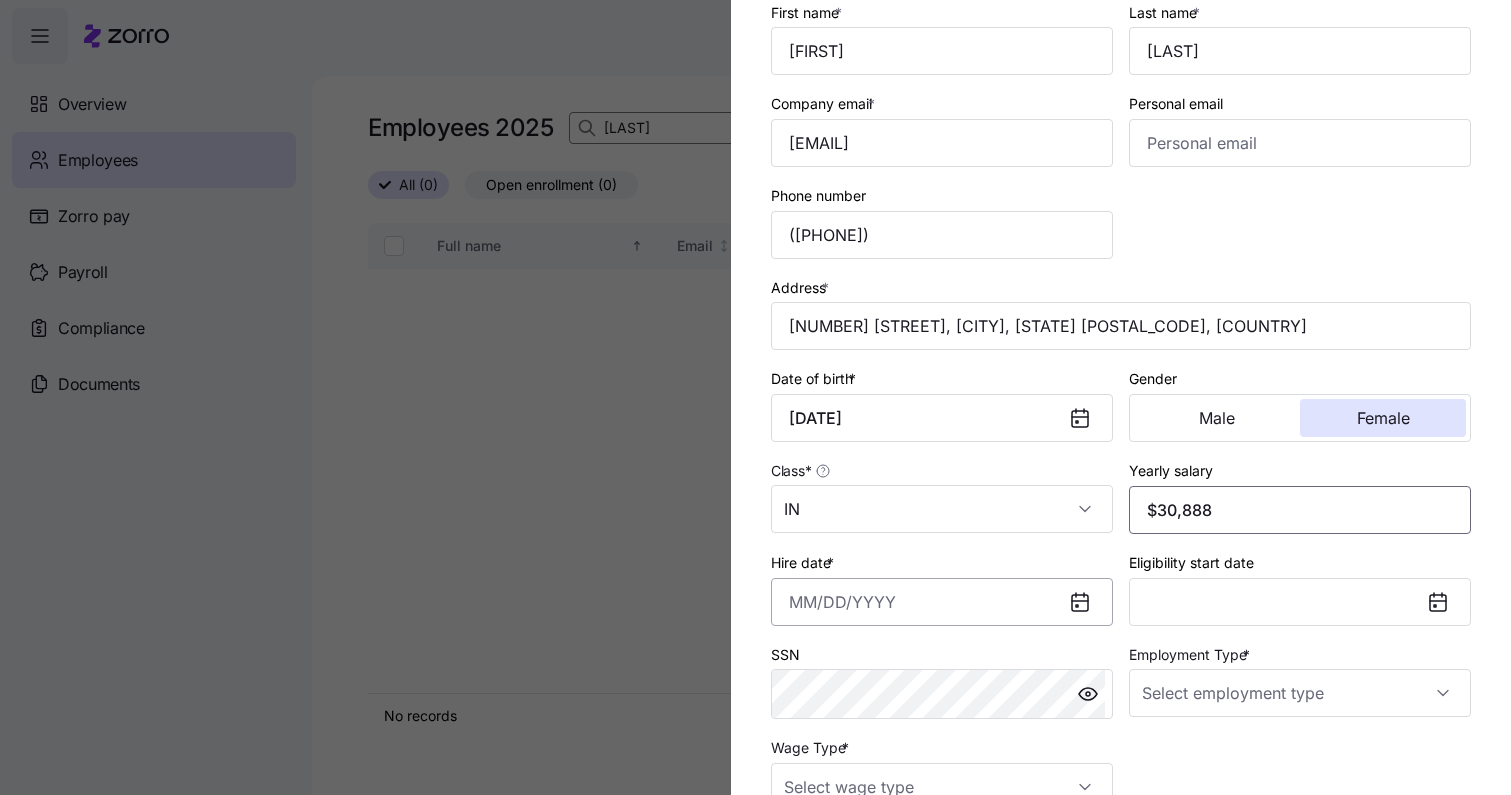 type on "$30,888" 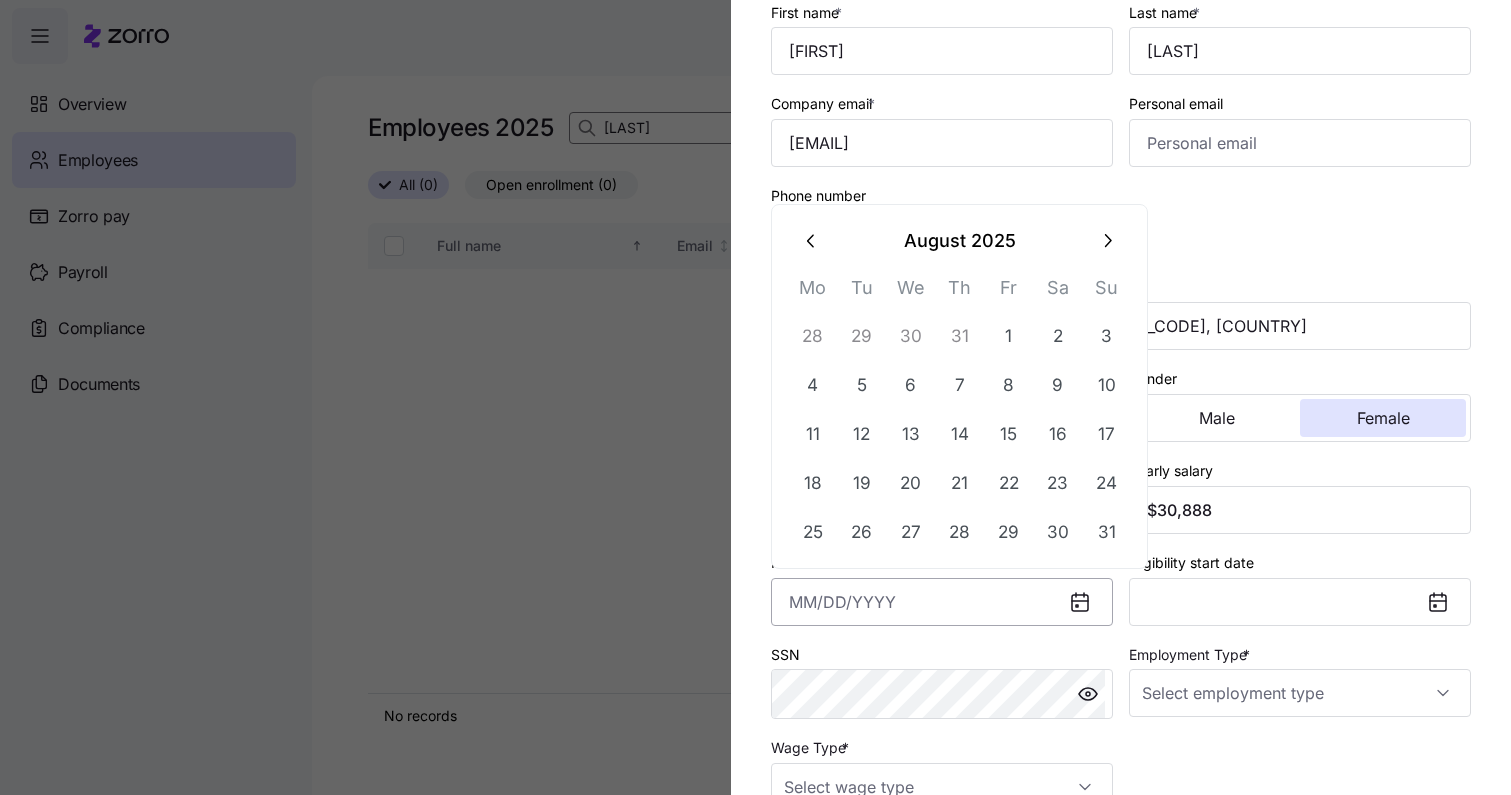 click on "Hire date  *" at bounding box center [942, 602] 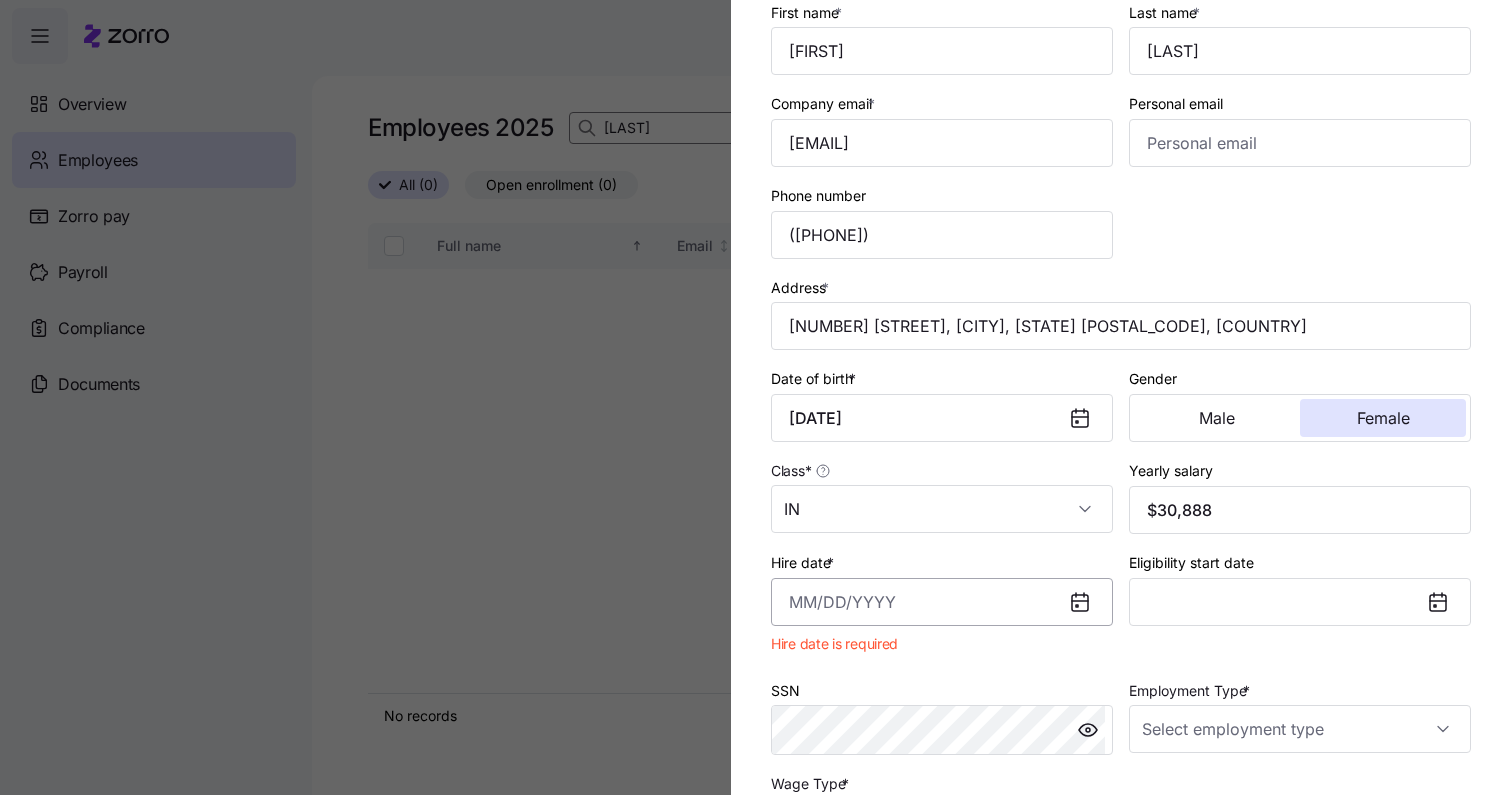 click on "Hire date  *" at bounding box center [942, 602] 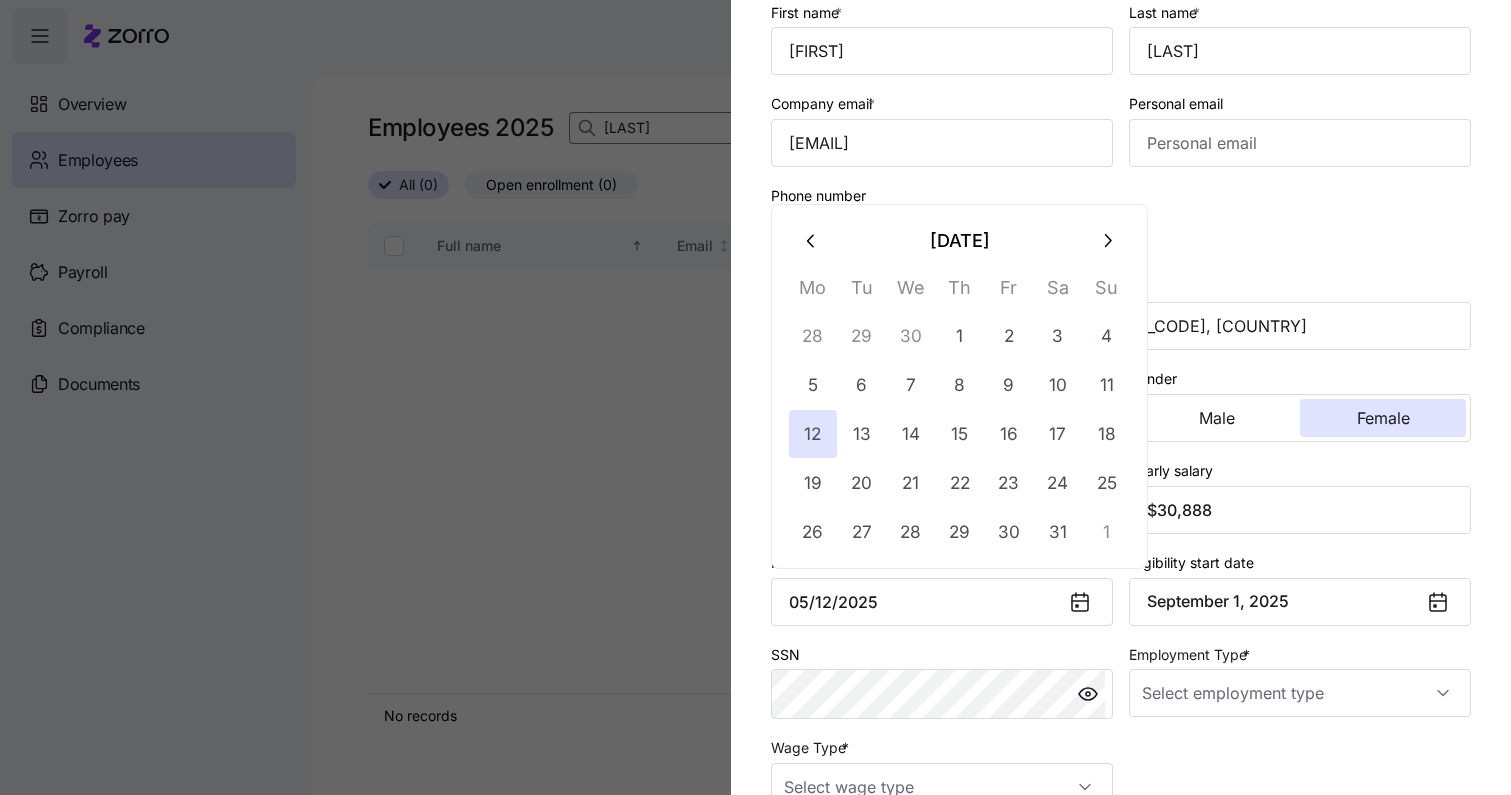 type on "[DATE]" 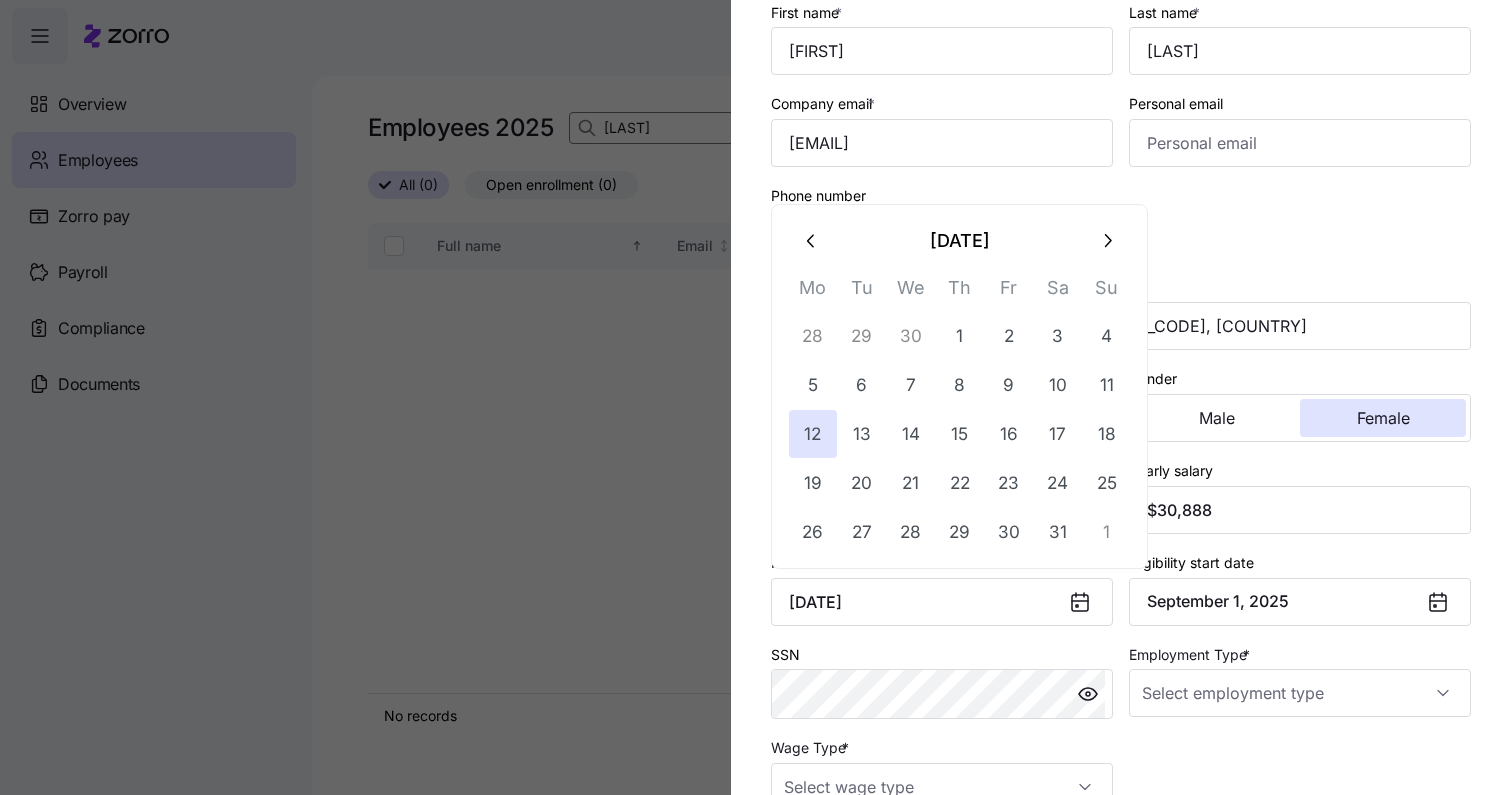 click on "Employment Type  *" at bounding box center [1300, 681] 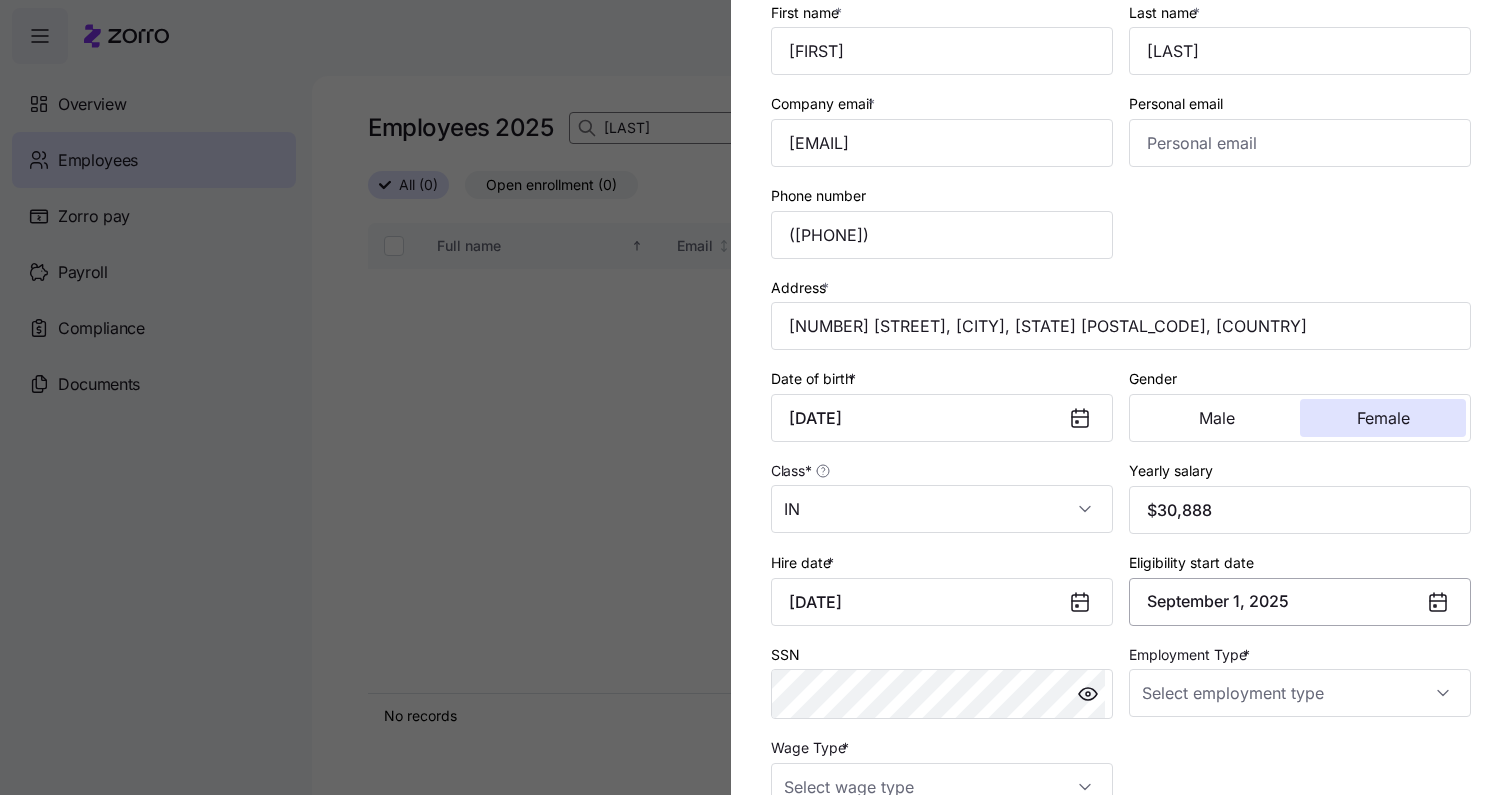 click on "September 1, 2025" at bounding box center (1300, 602) 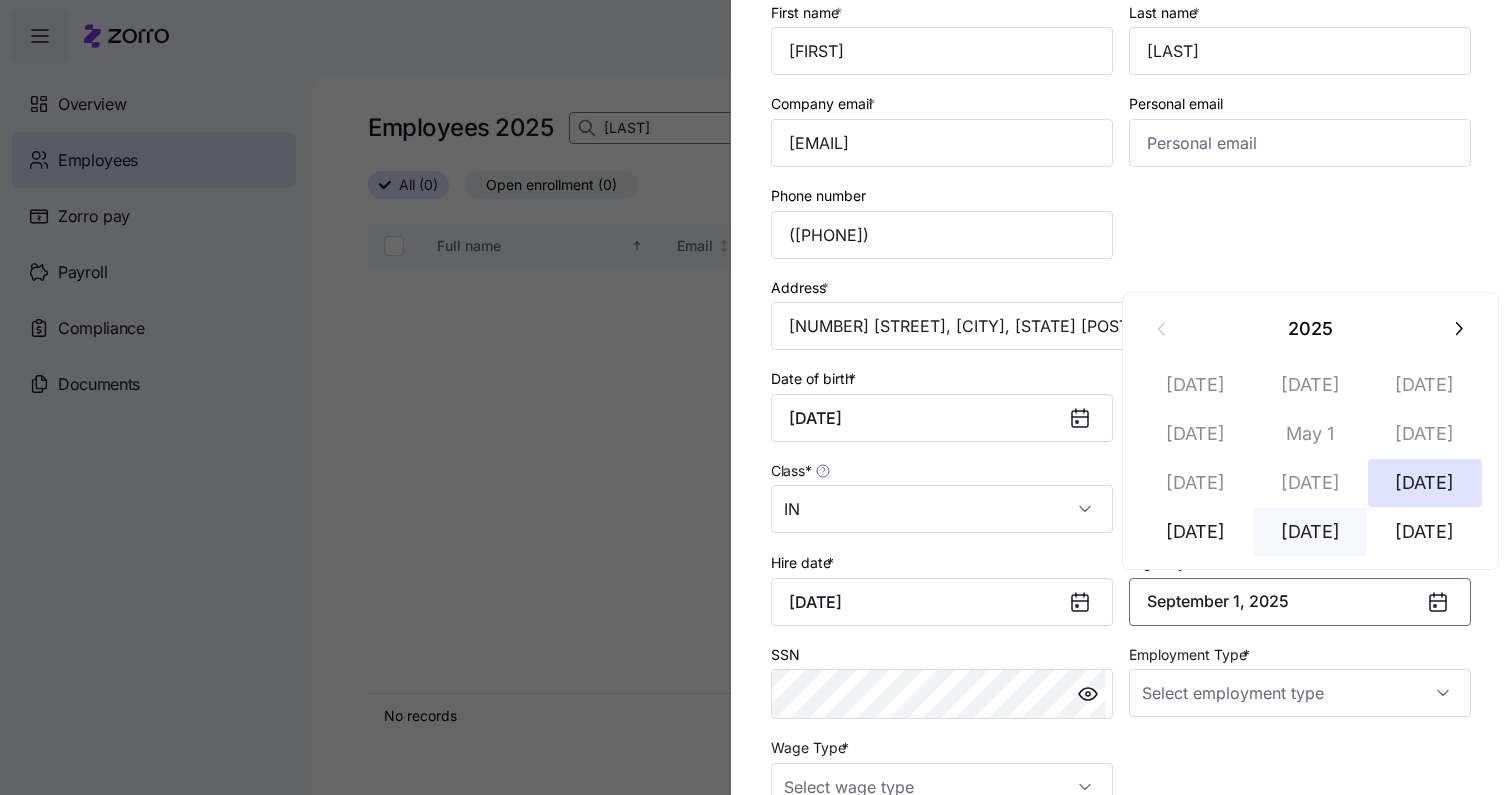 click on "[DATE]" at bounding box center [1311, 532] 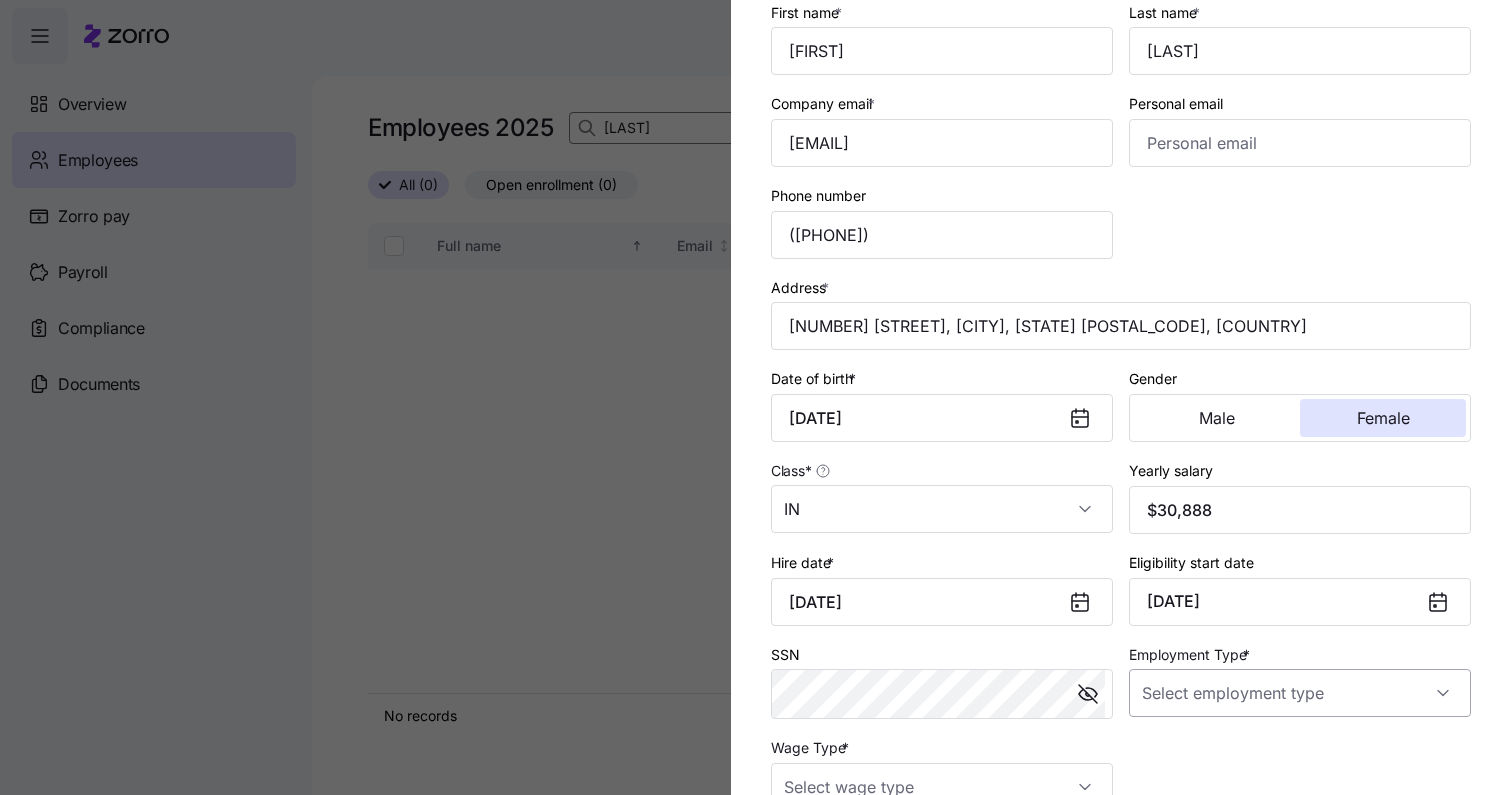 click on "Employment Type  *" at bounding box center [1300, 693] 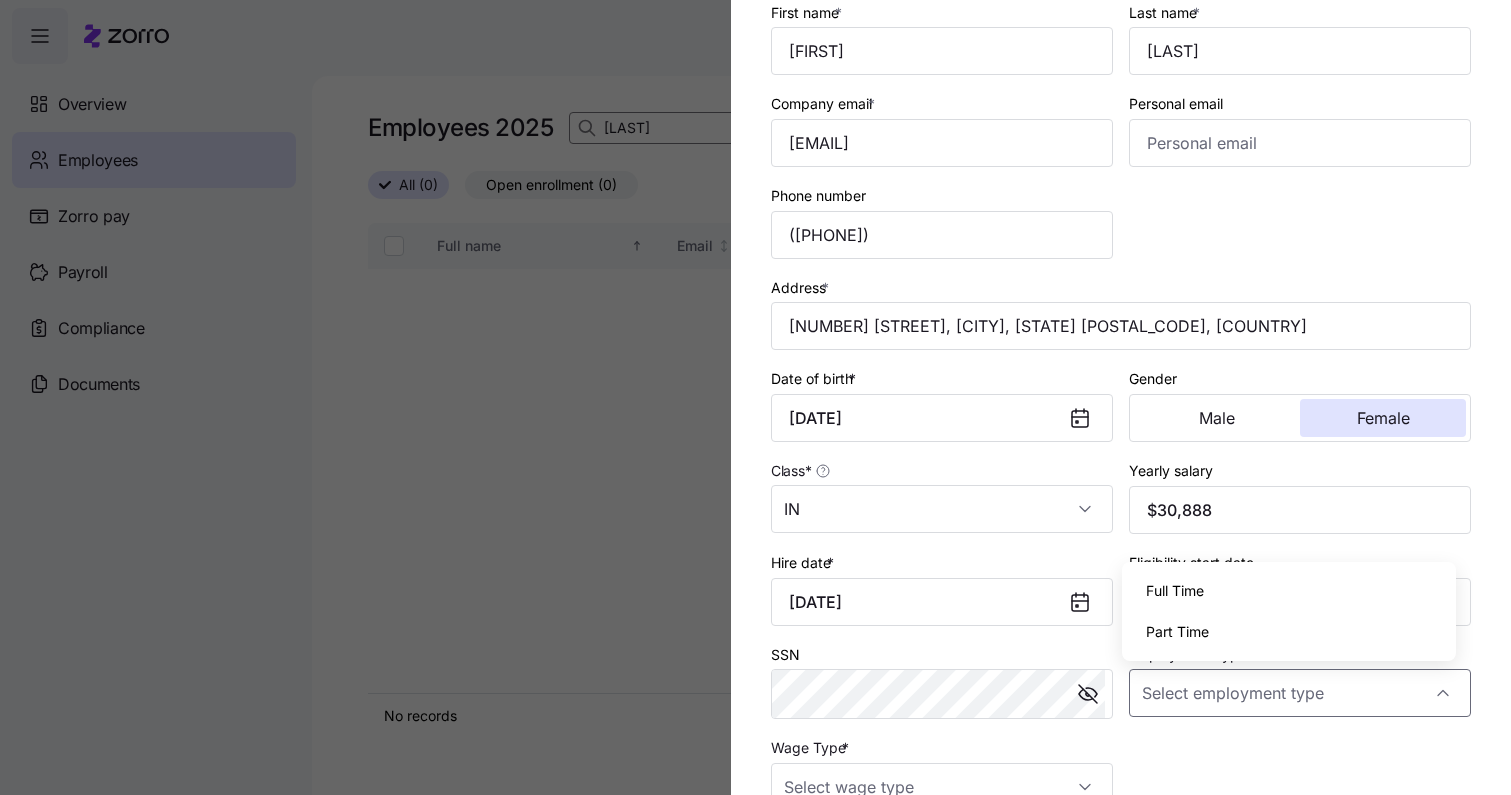 click on "Full Time" at bounding box center [1175, 591] 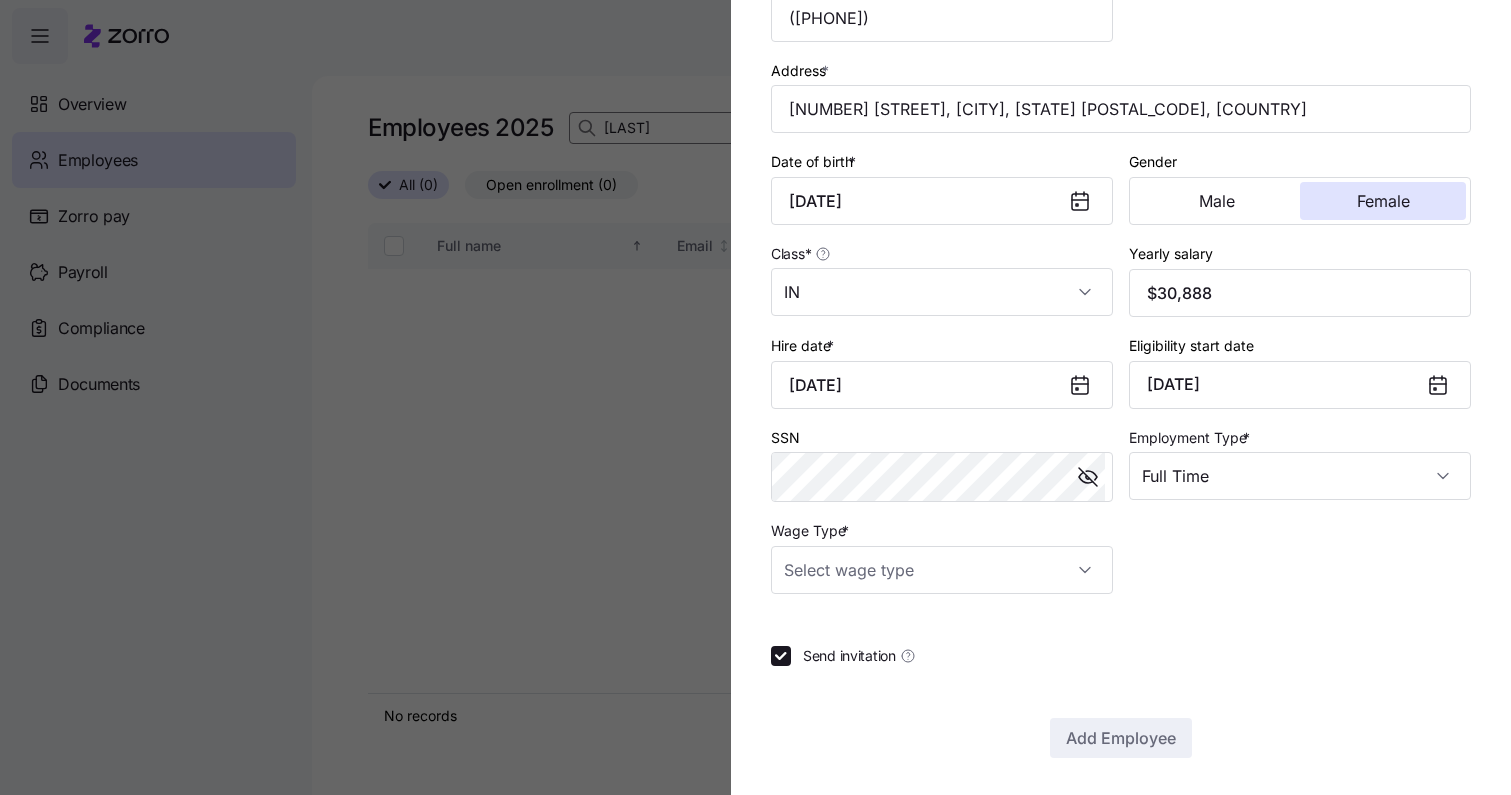 scroll, scrollTop: 420, scrollLeft: 0, axis: vertical 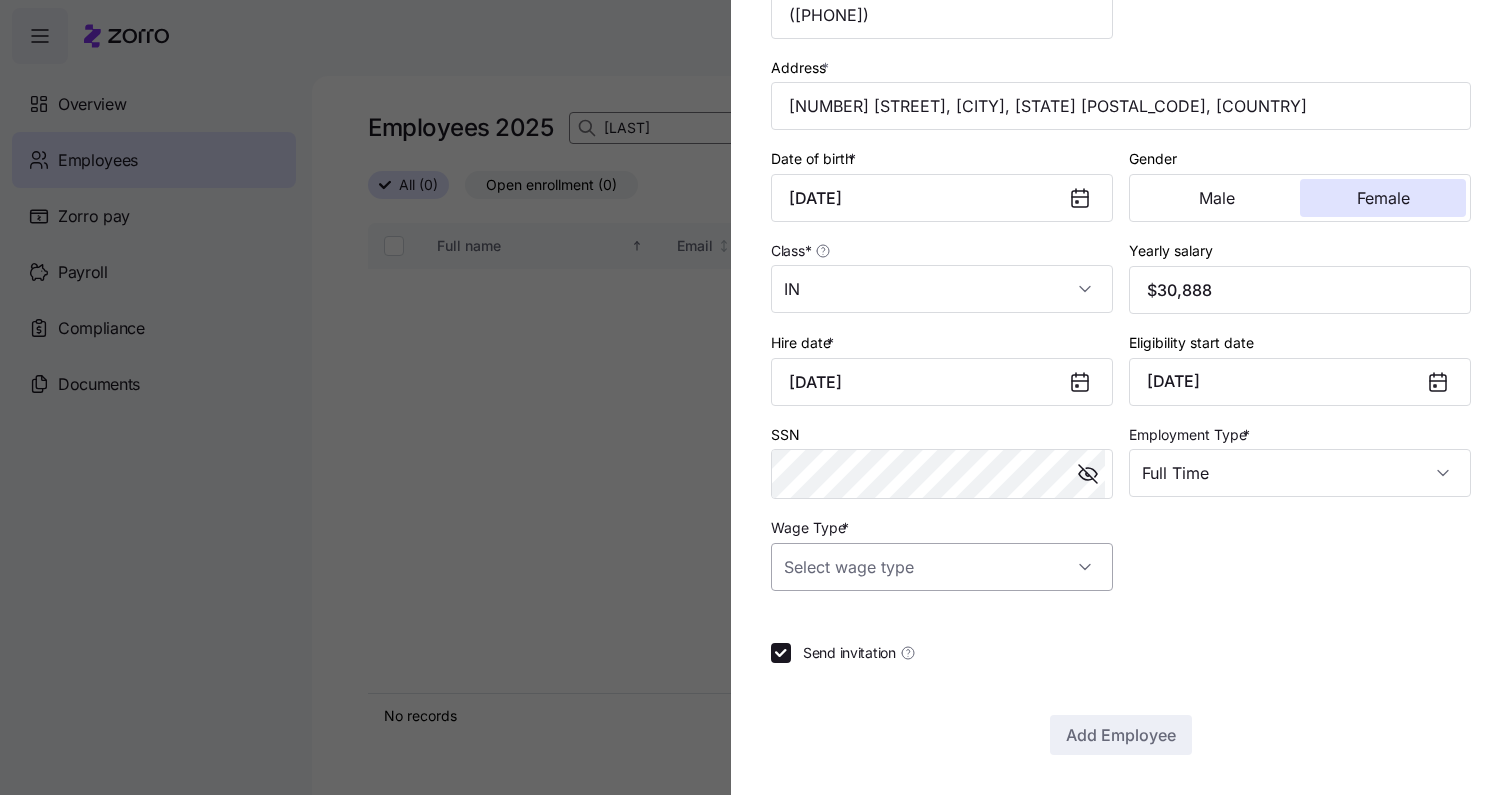 click on "Wage Type  *" at bounding box center (942, 567) 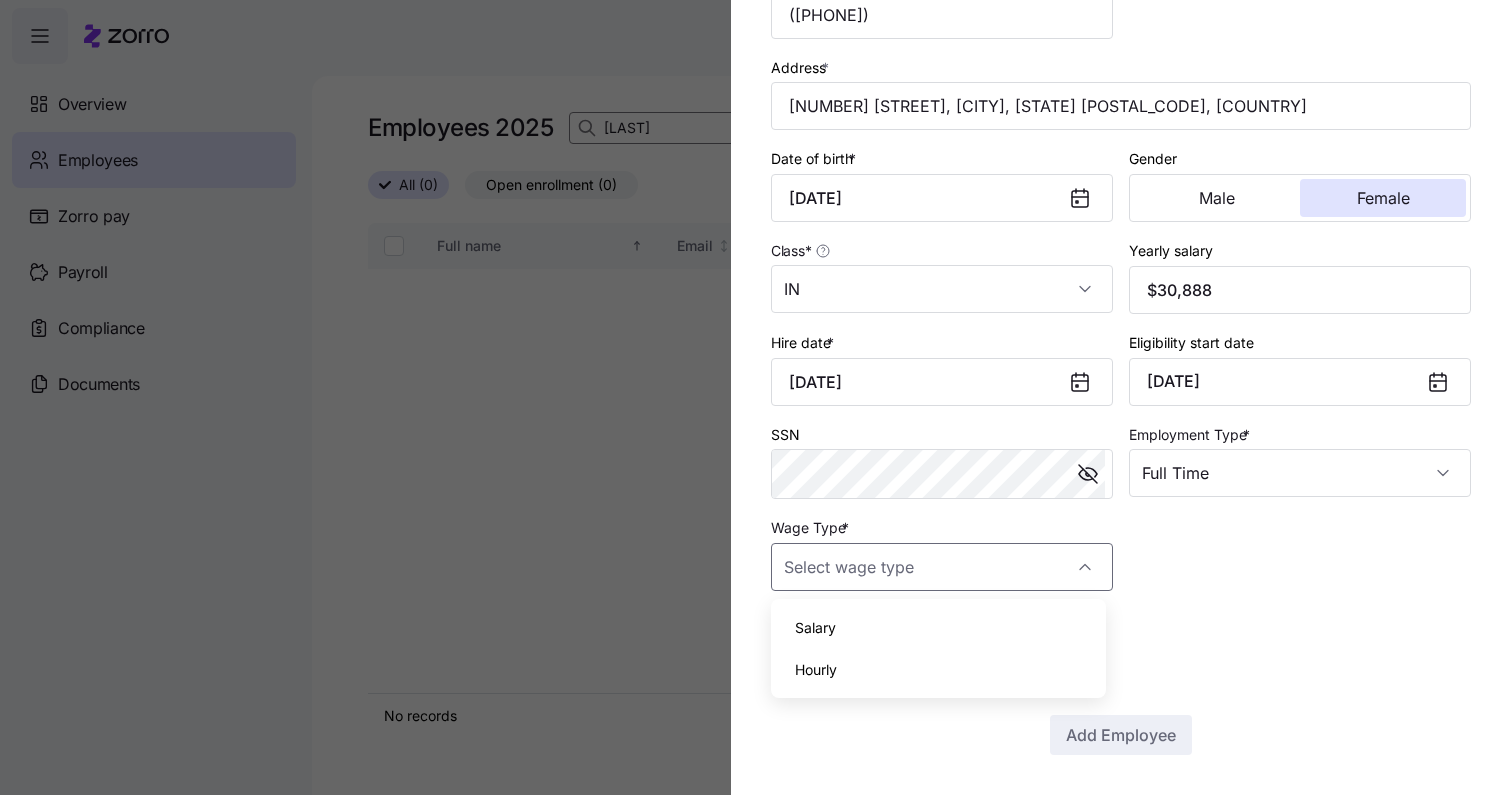 click on "Hourly" at bounding box center (938, 670) 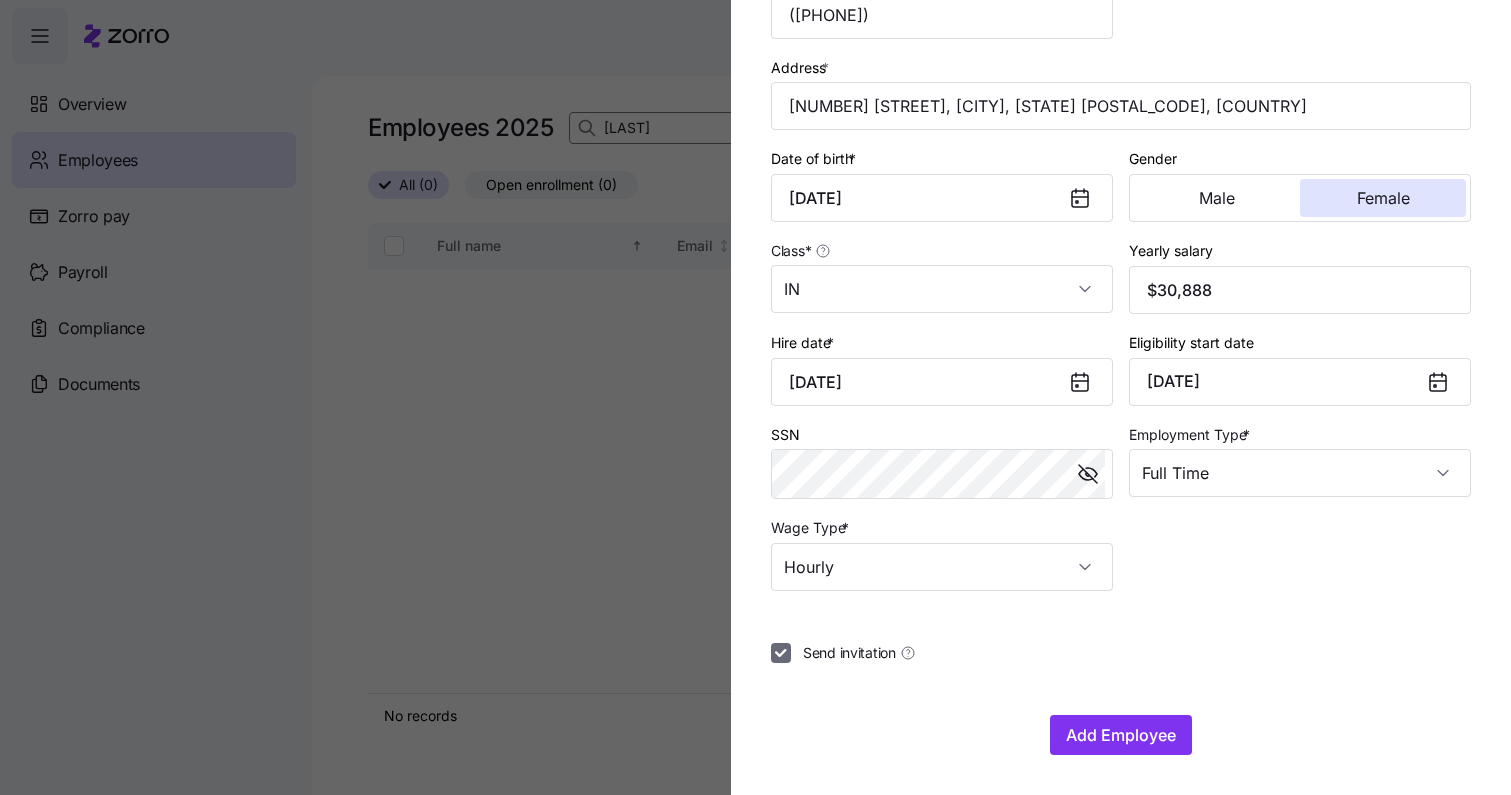 click on "Send invitation" at bounding box center (781, 653) 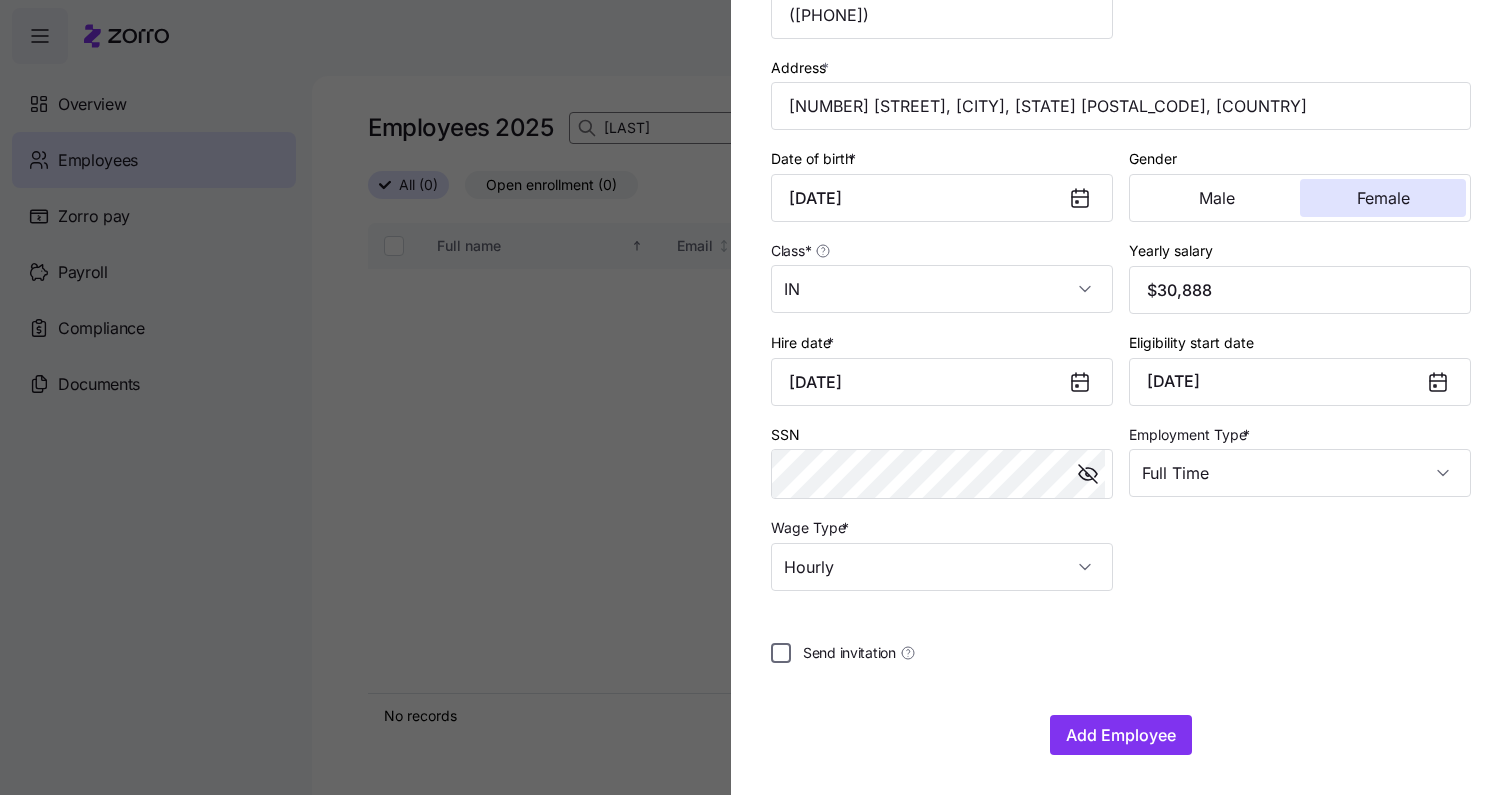 click on "Send invitation" at bounding box center (781, 653) 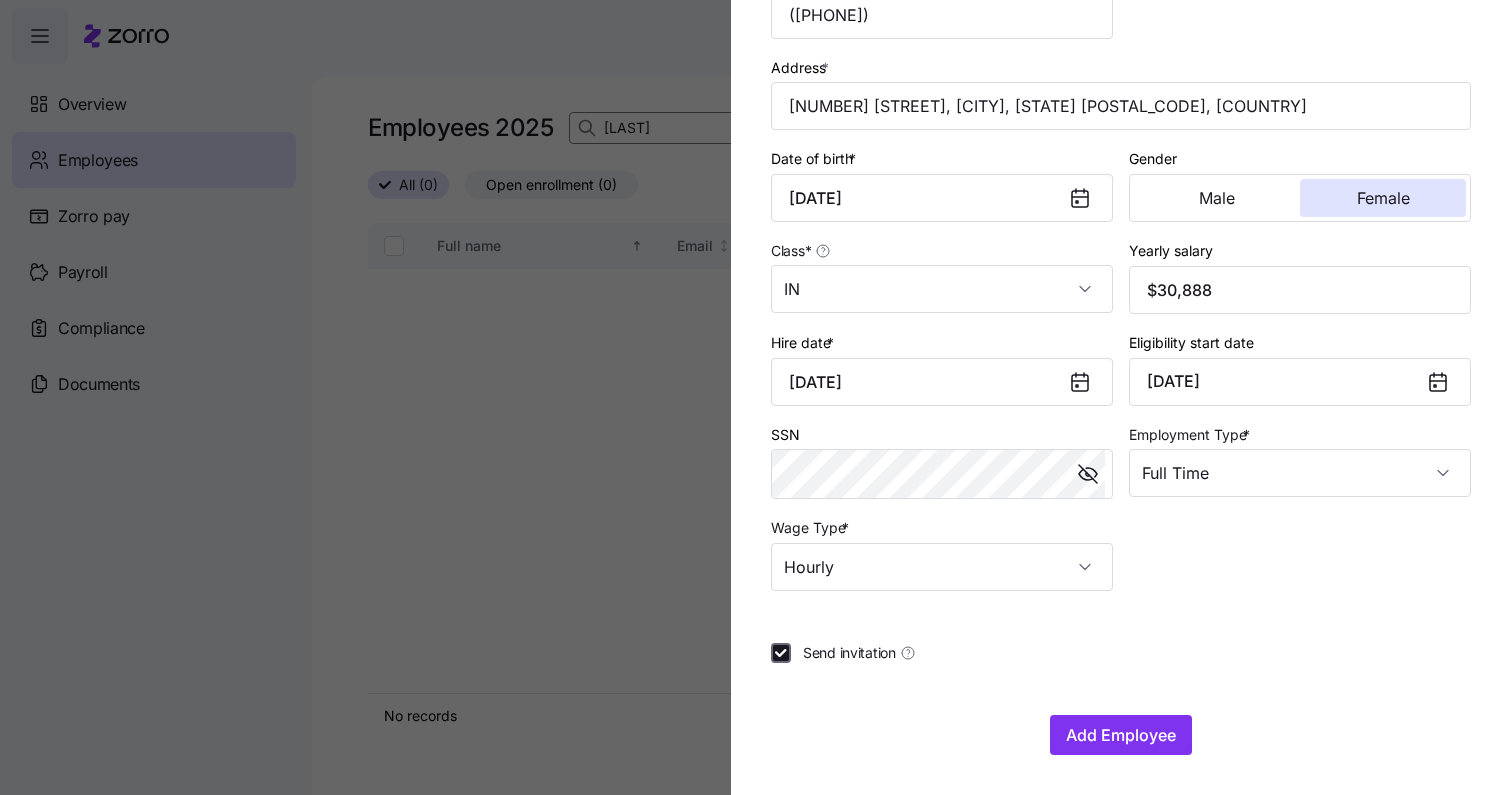 checkbox on "true" 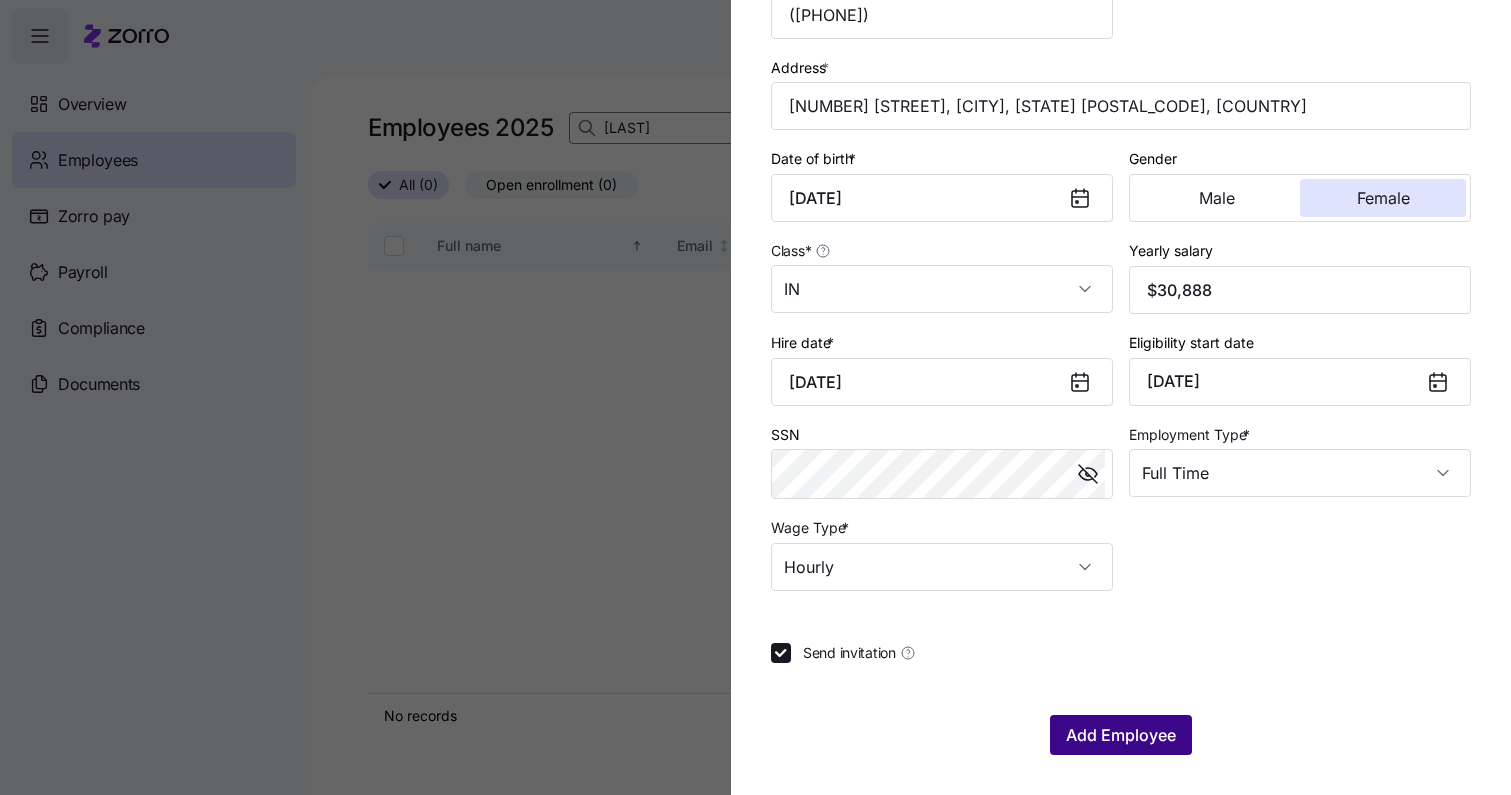click on "Add Employee" at bounding box center (1121, 735) 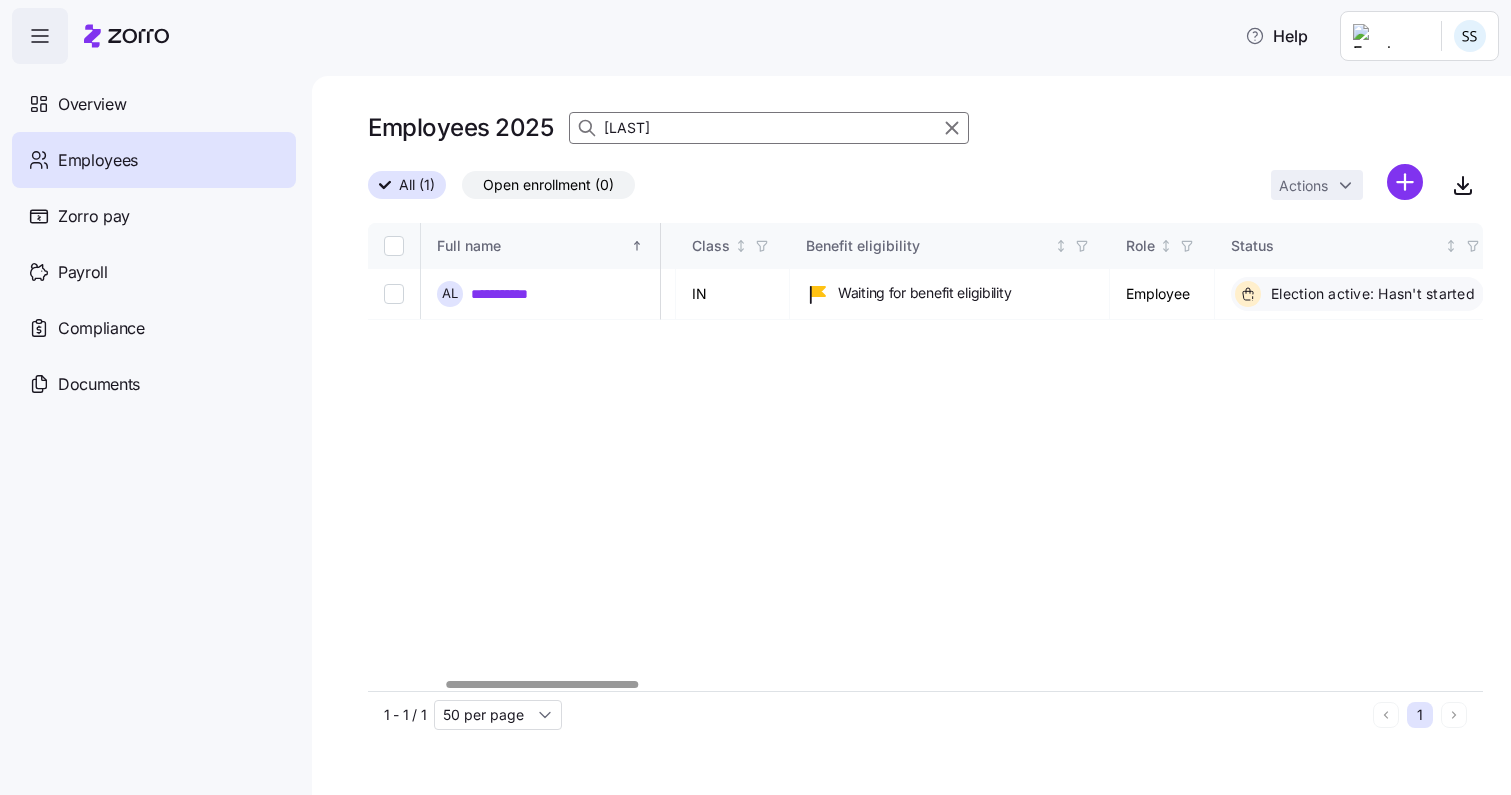 scroll, scrollTop: 0, scrollLeft: 0, axis: both 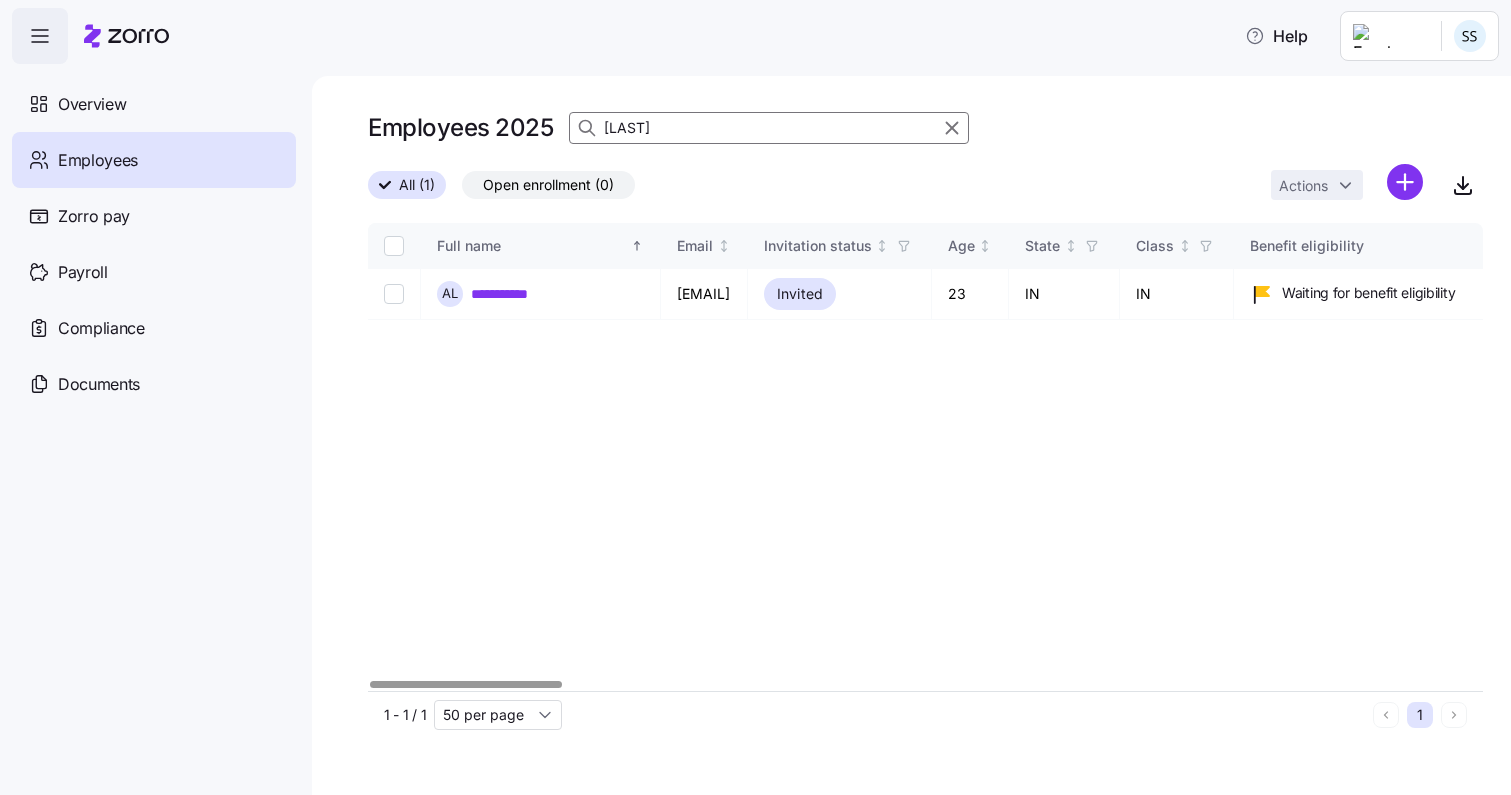 click at bounding box center [925, 685] 